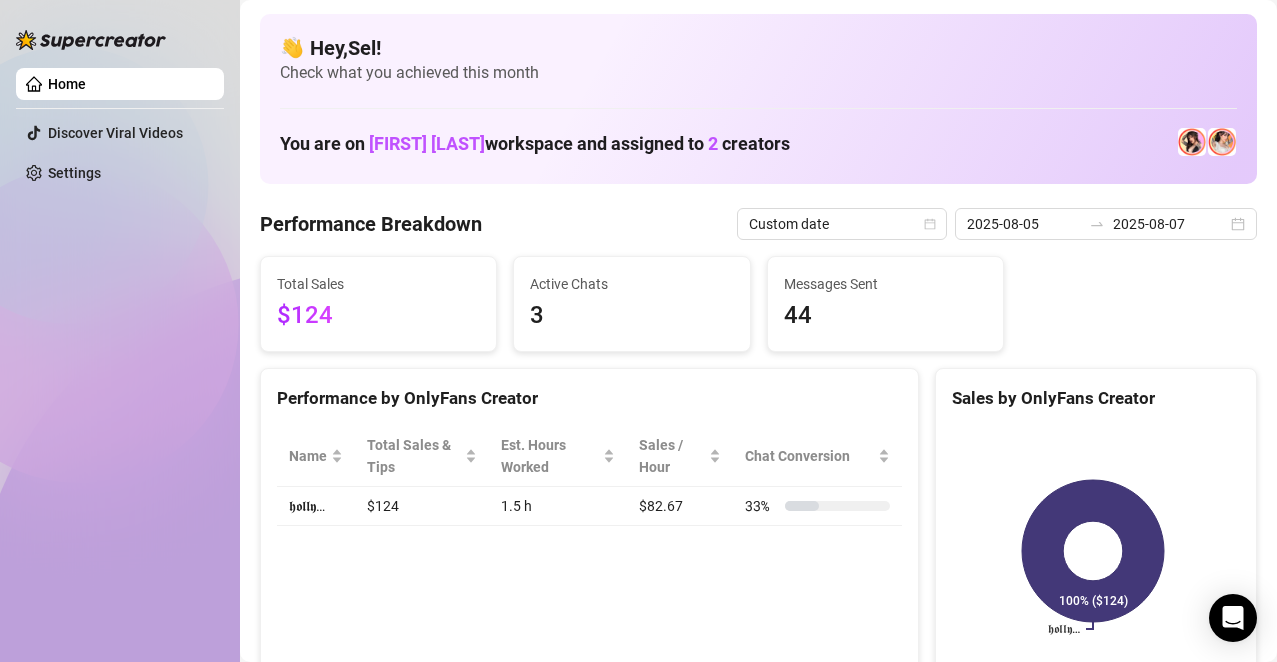 scroll, scrollTop: 0, scrollLeft: 0, axis: both 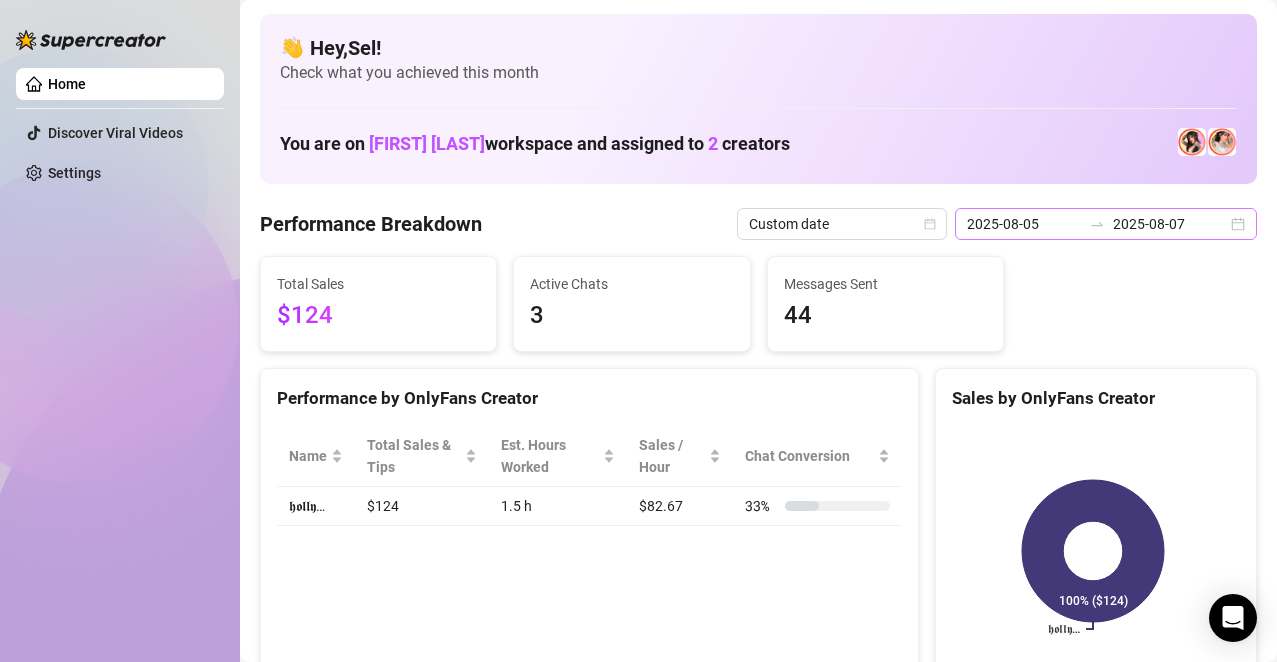 click on "[DATE] [DATE]" at bounding box center (1106, 224) 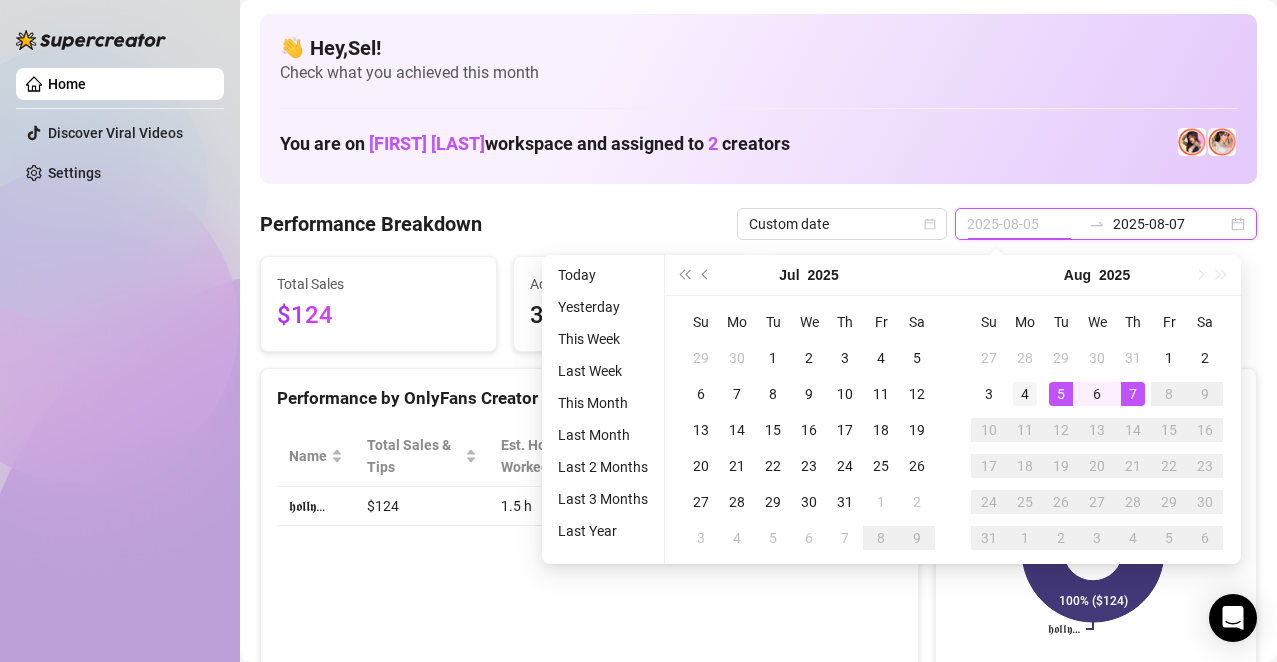 type on "2025-08-04" 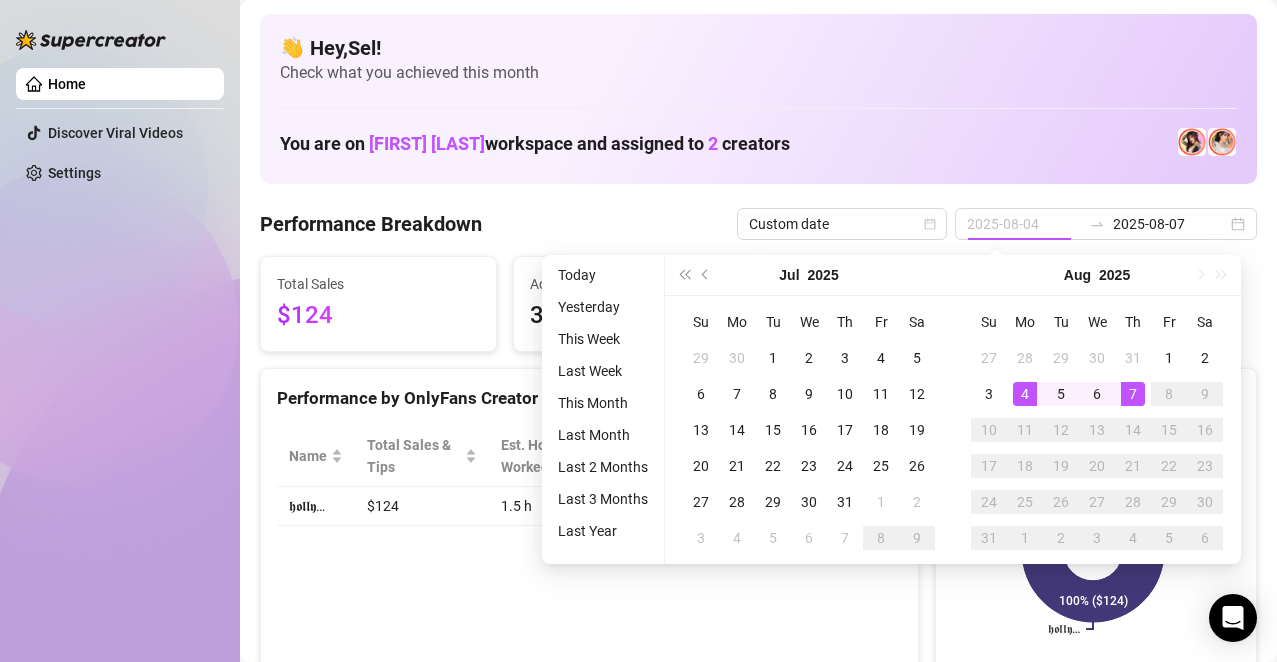 click on "4" at bounding box center [1025, 394] 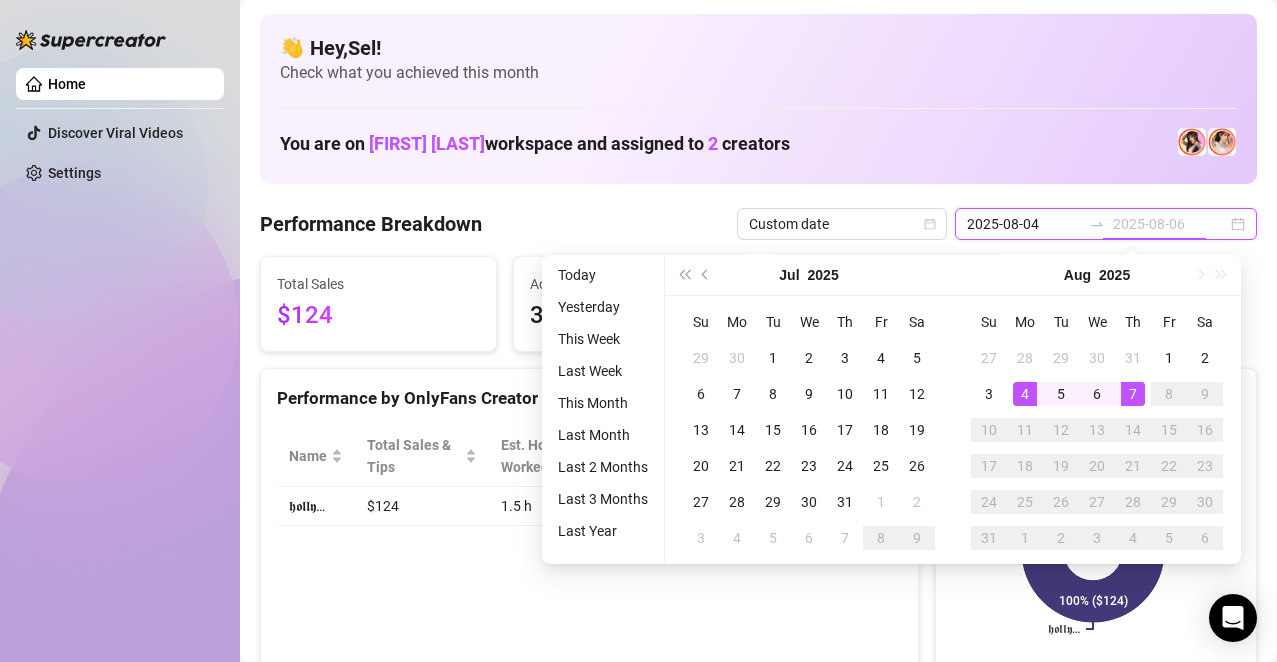 type on "2025-08-07" 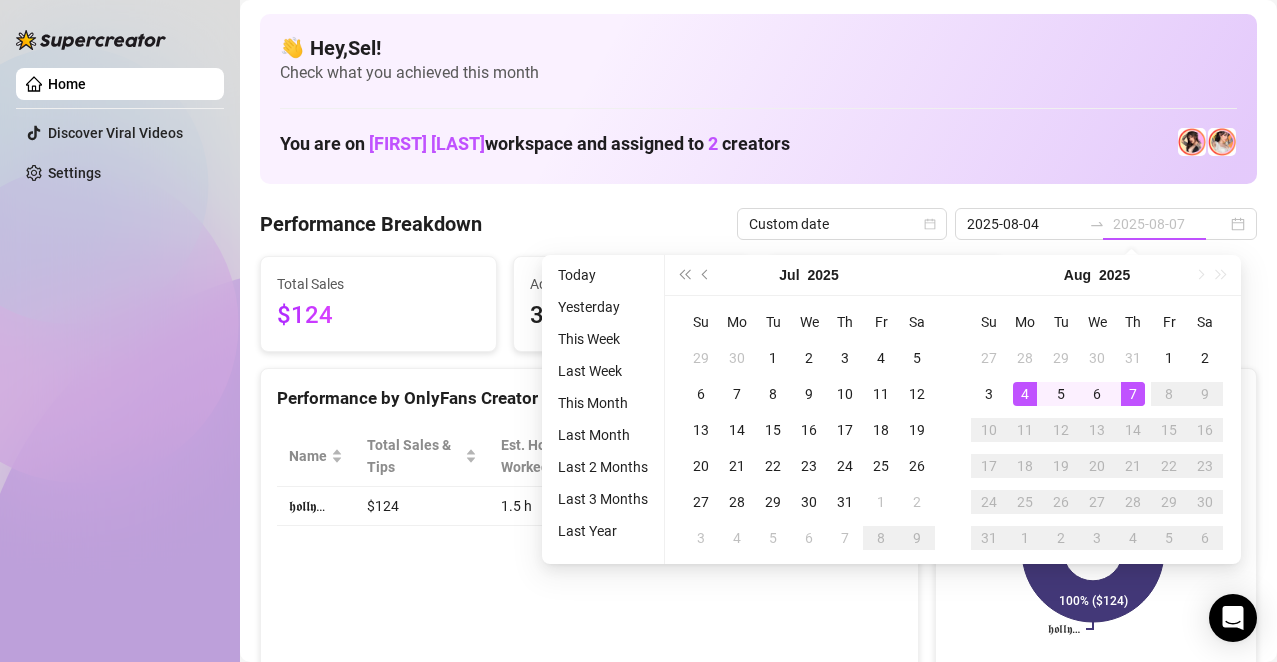 click on "7" at bounding box center (1133, 394) 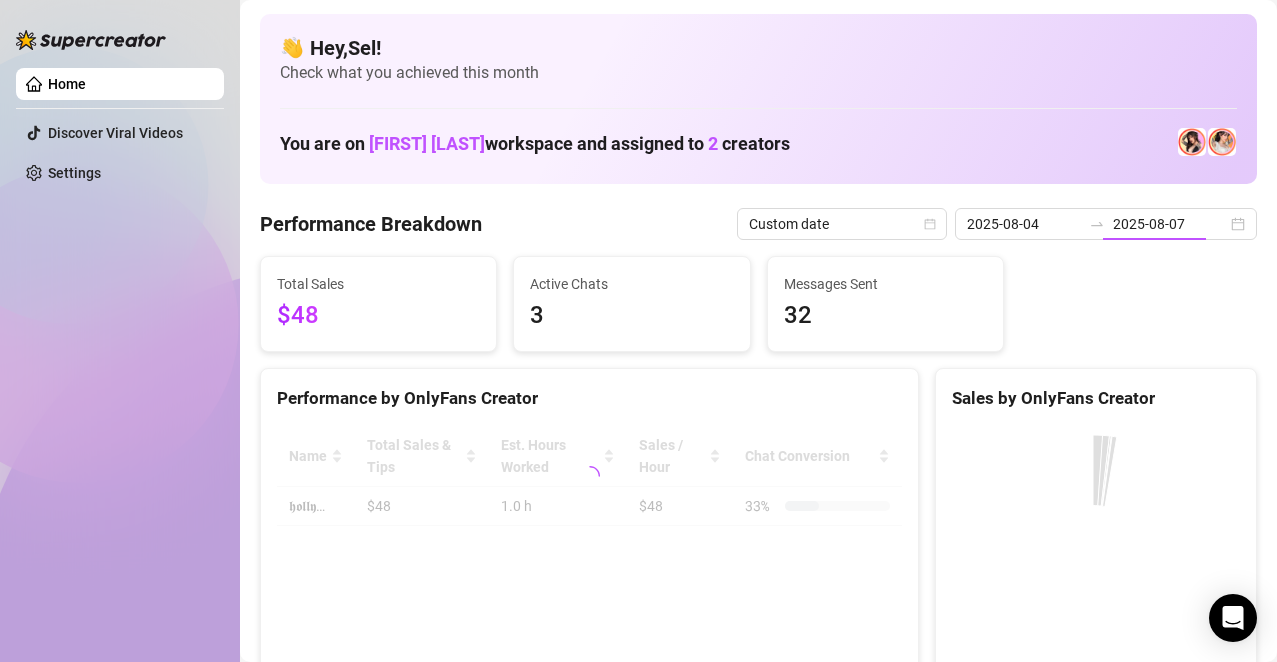 type on "2025-08-04" 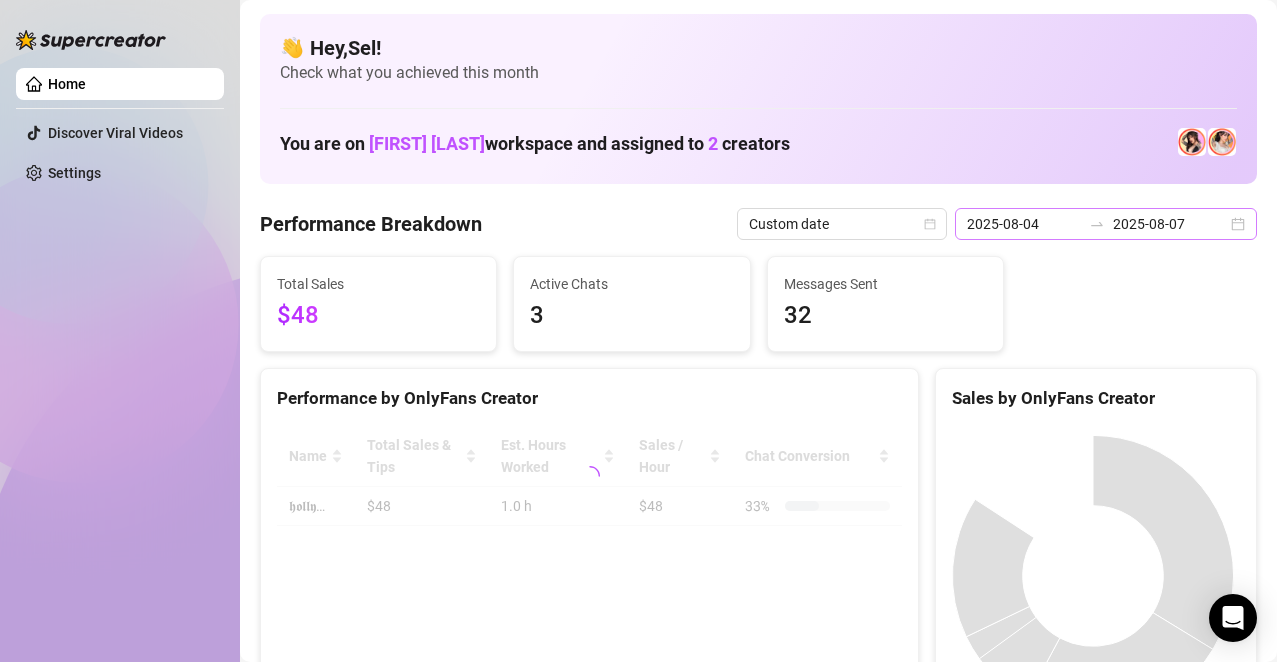 click on "[DATE] [DATE]" at bounding box center (1106, 224) 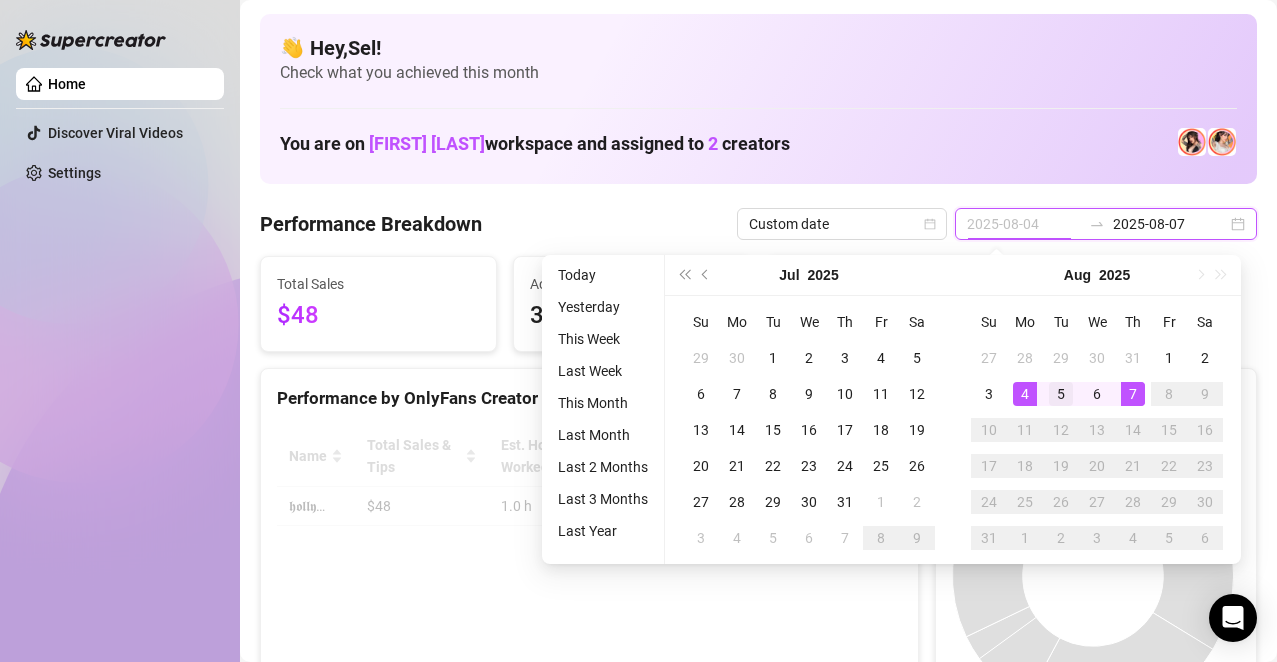 type on "2025-08-05" 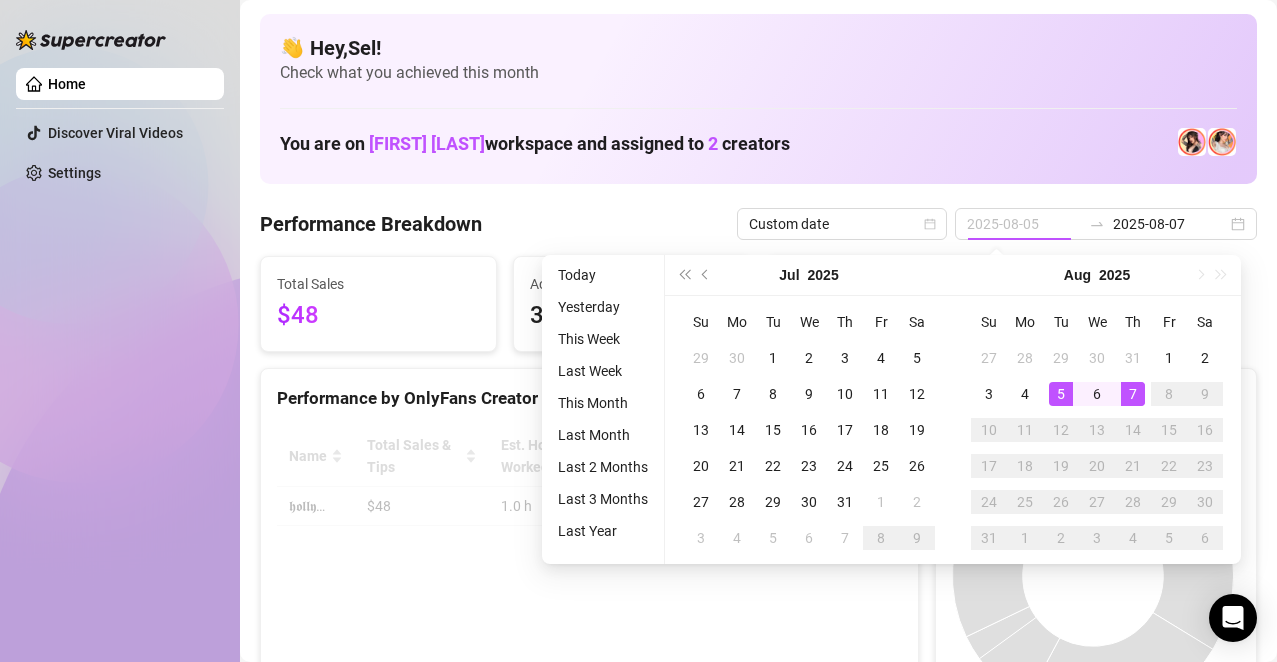 click on "5" at bounding box center [1061, 394] 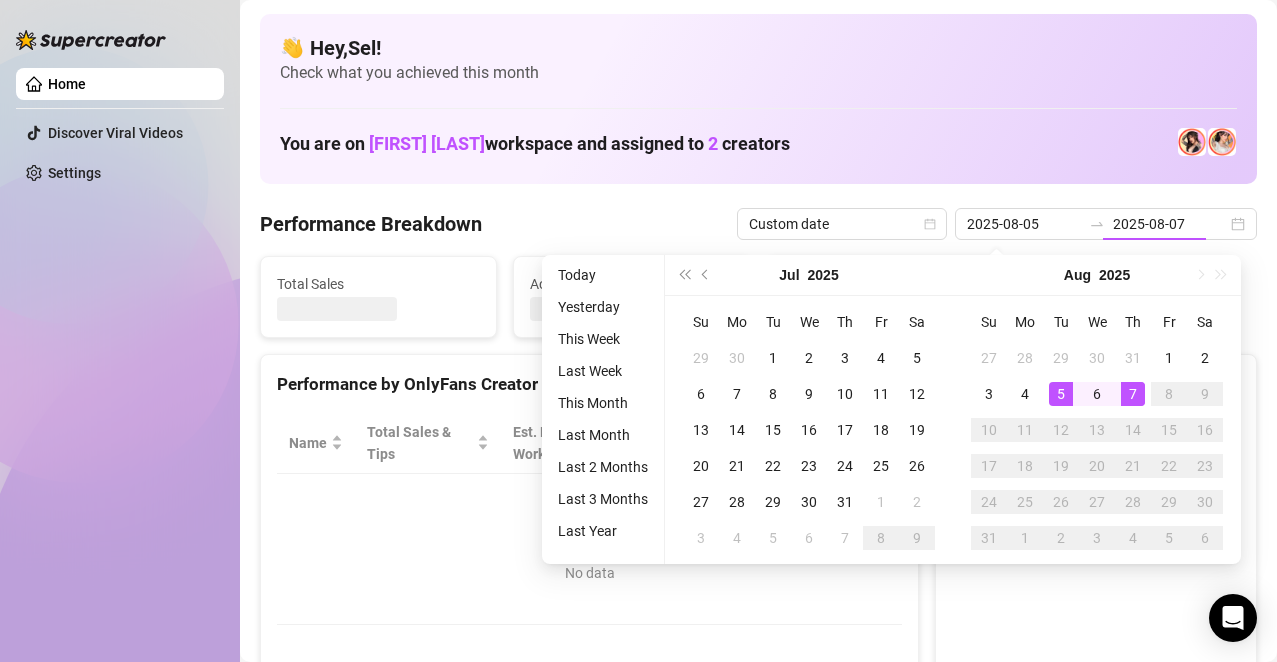 type on "2025-08-05" 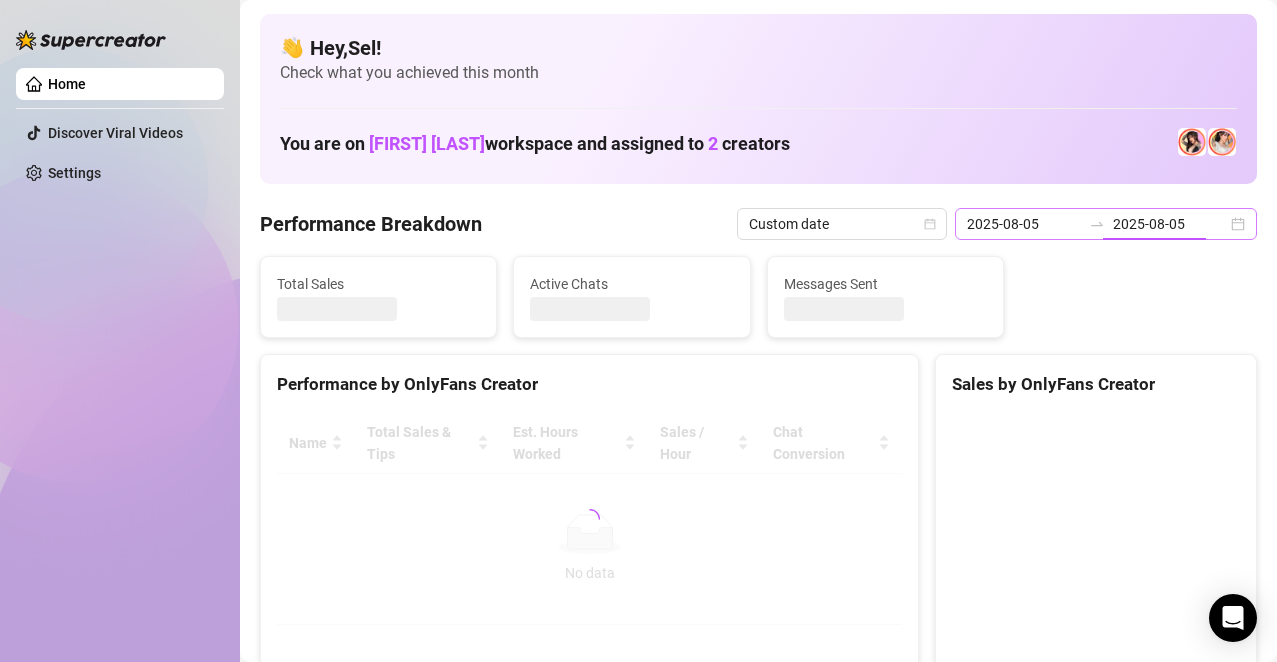click on "2025-08-05 2025-08-05" at bounding box center (1106, 224) 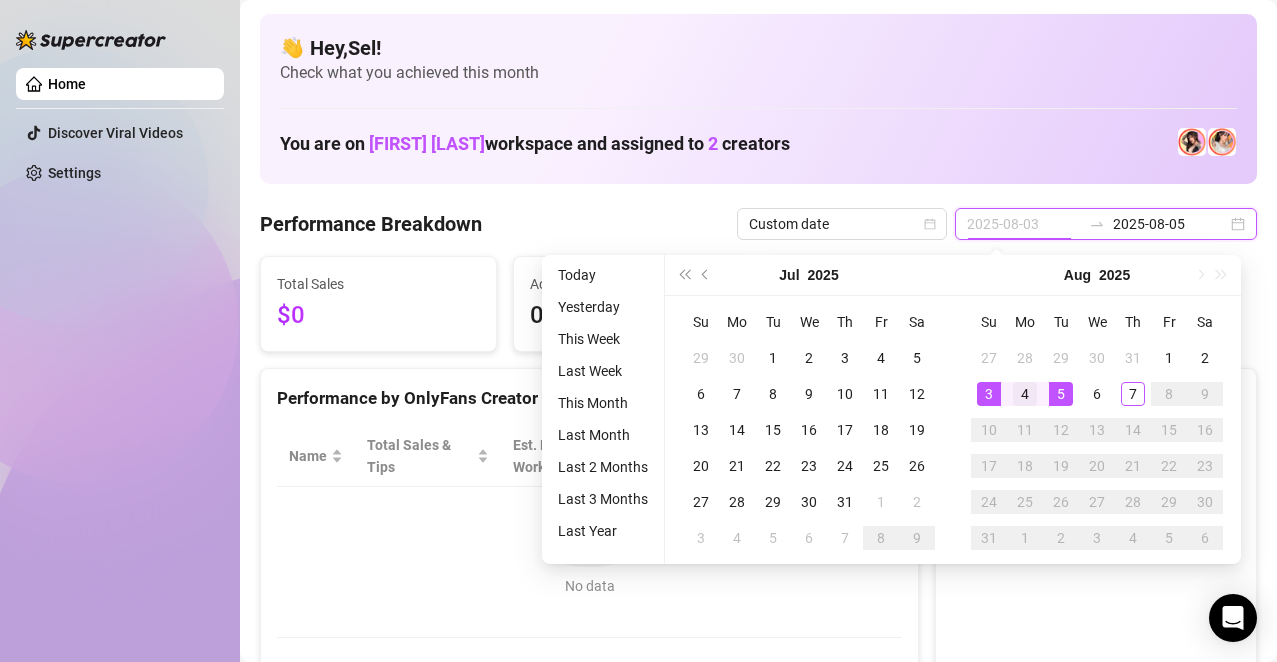 type on "2025-08-04" 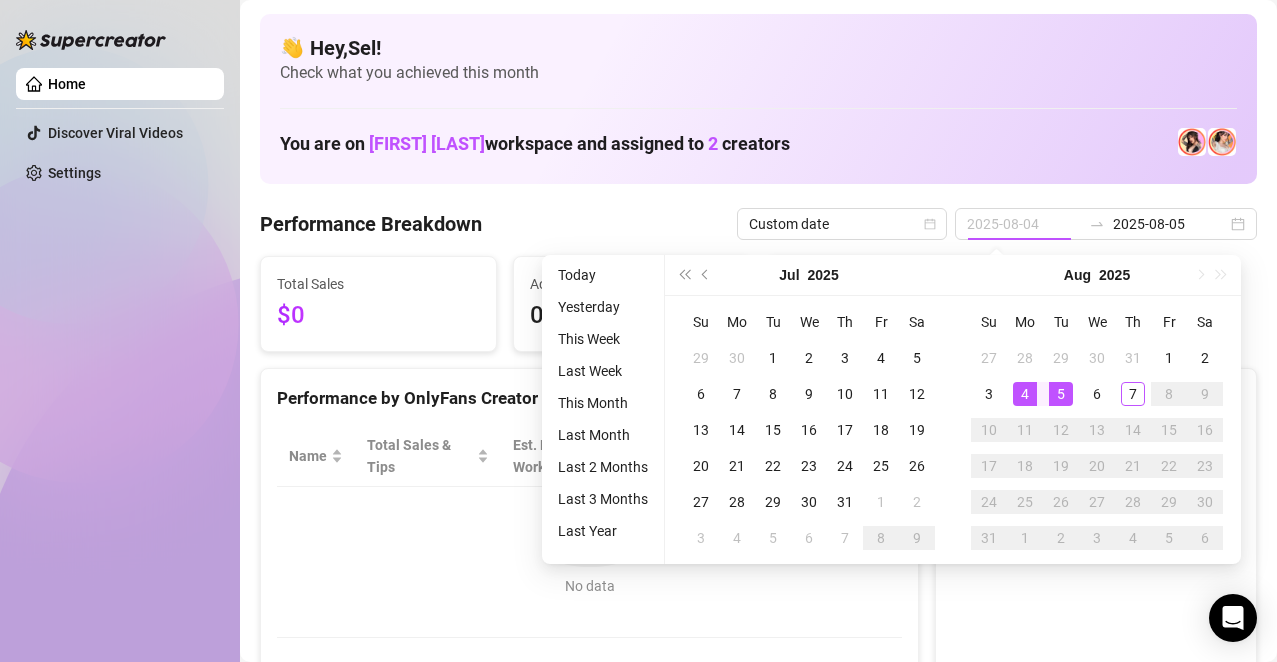 click on "4" at bounding box center (1025, 394) 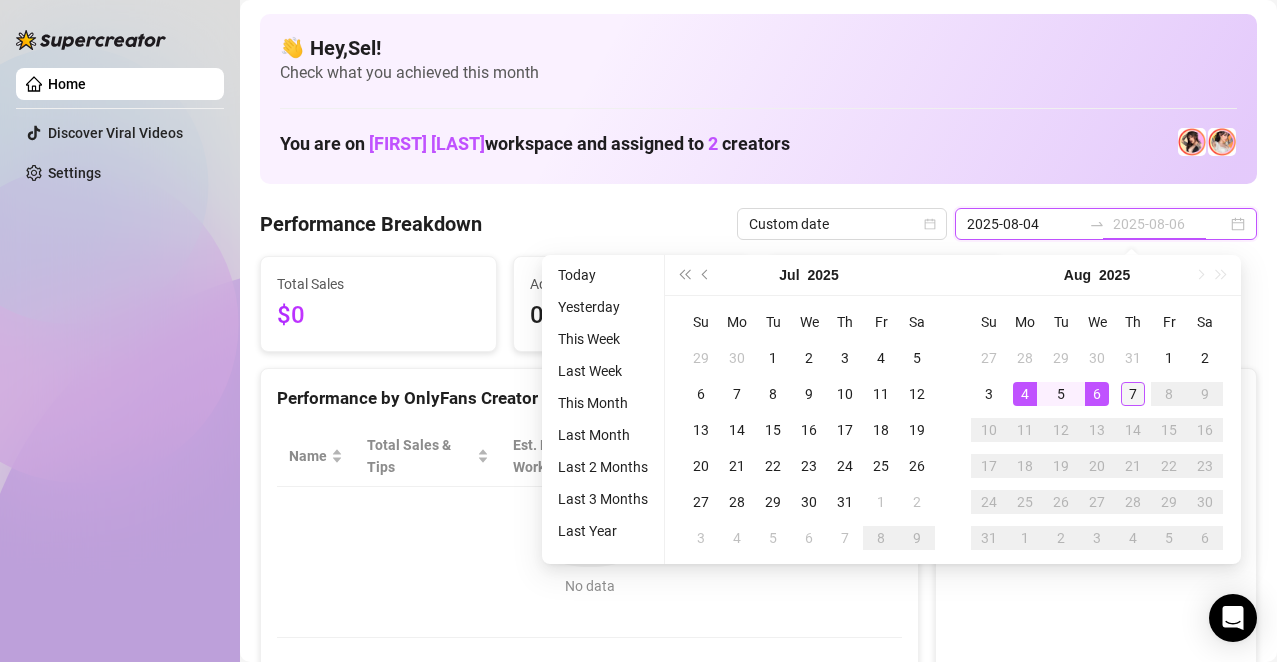 type on "2025-08-07" 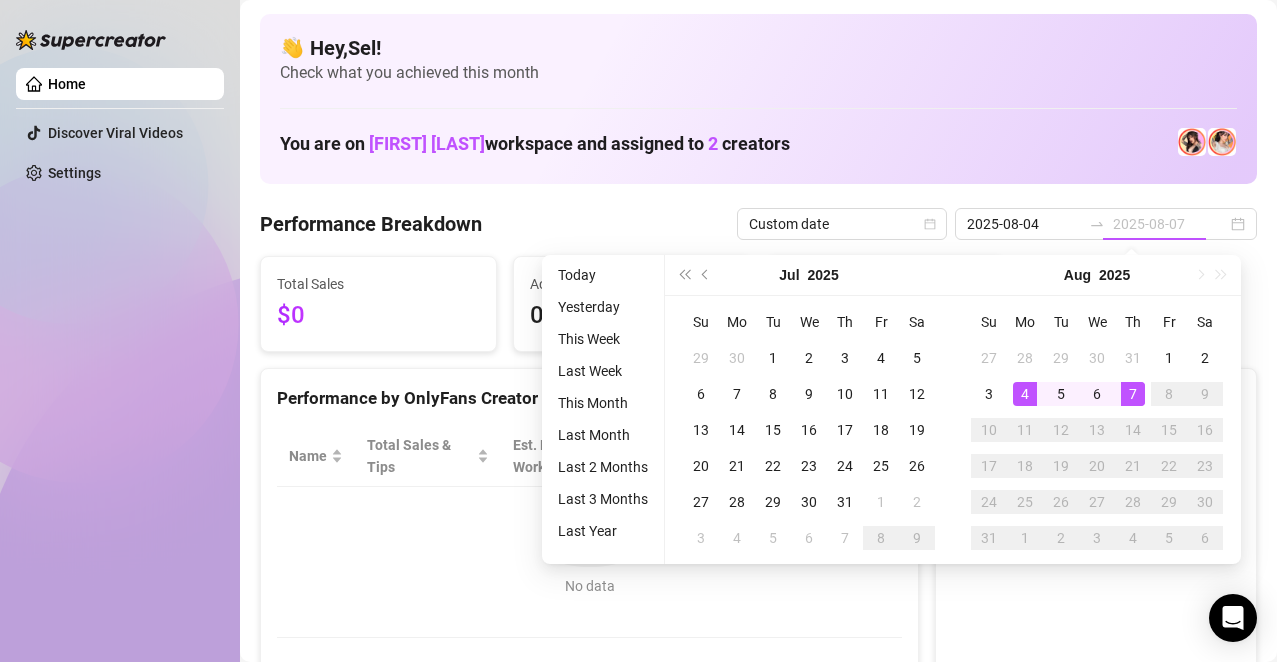 click on "7" at bounding box center [1133, 394] 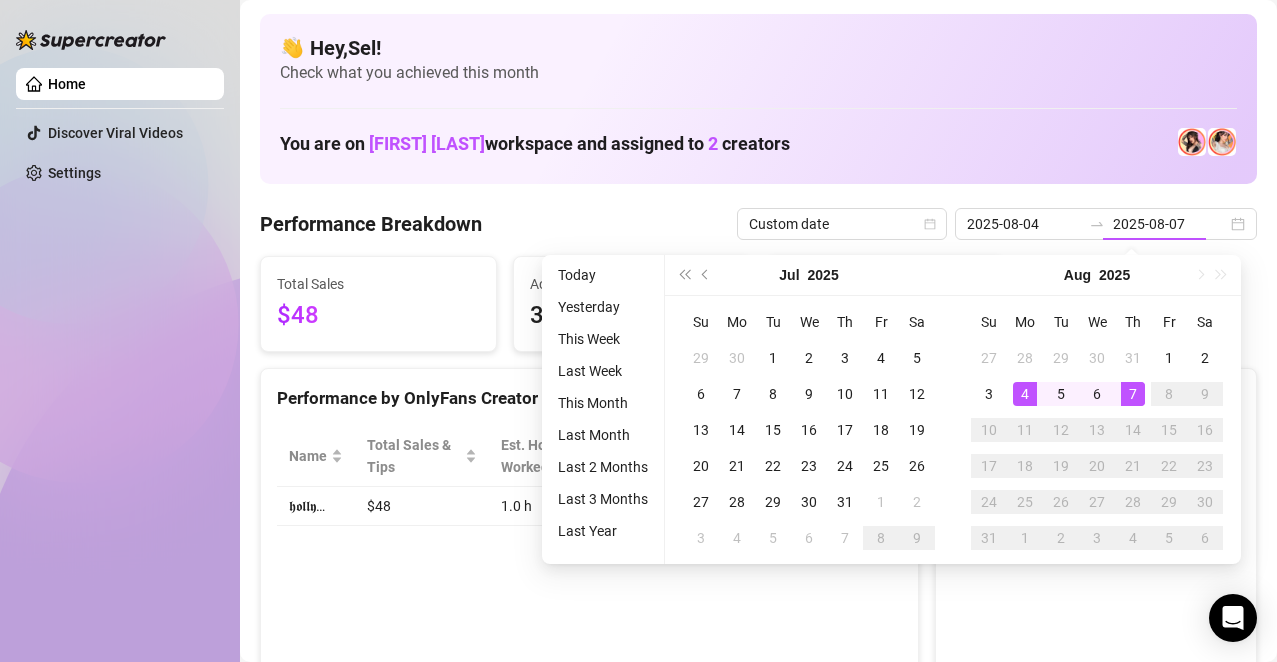 type on "2025-08-04" 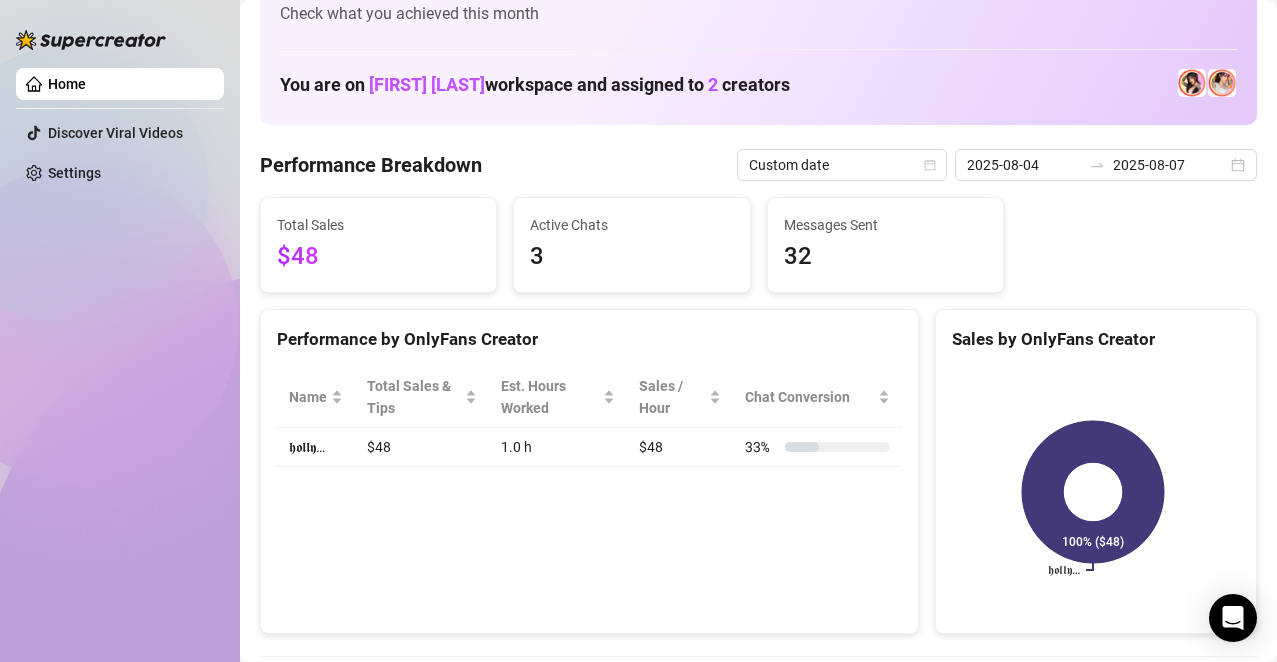 scroll, scrollTop: 58, scrollLeft: 0, axis: vertical 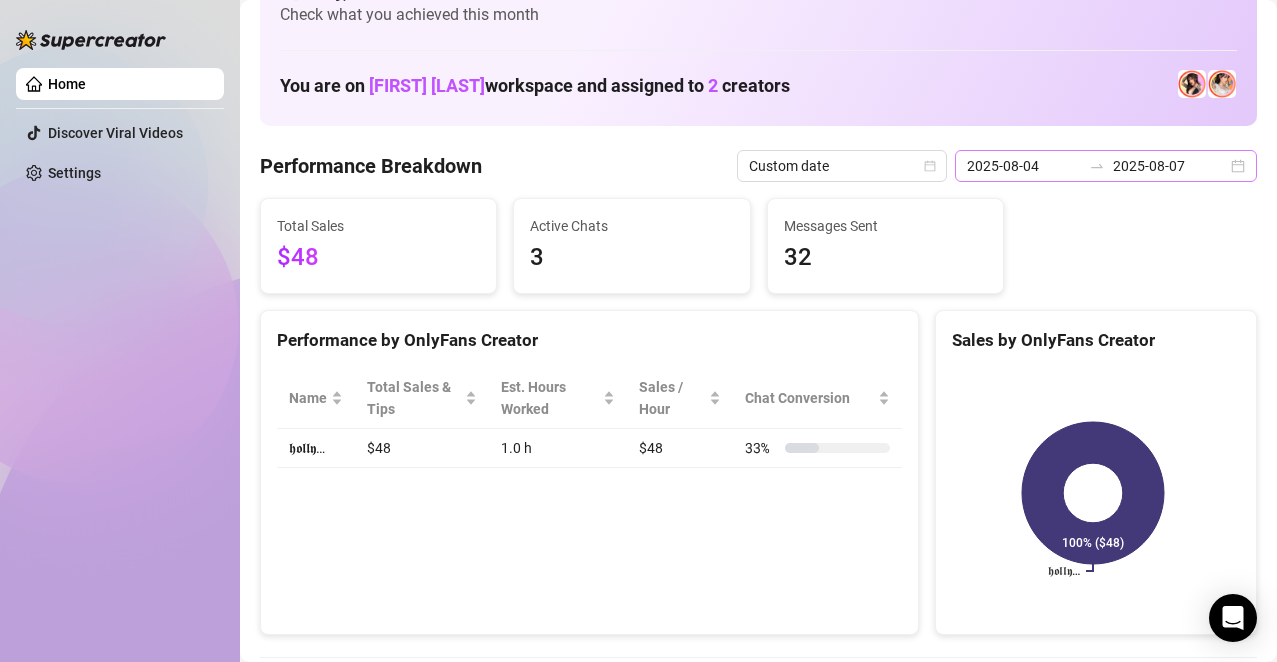 click on "[DATE] [DATE]" at bounding box center (1106, 166) 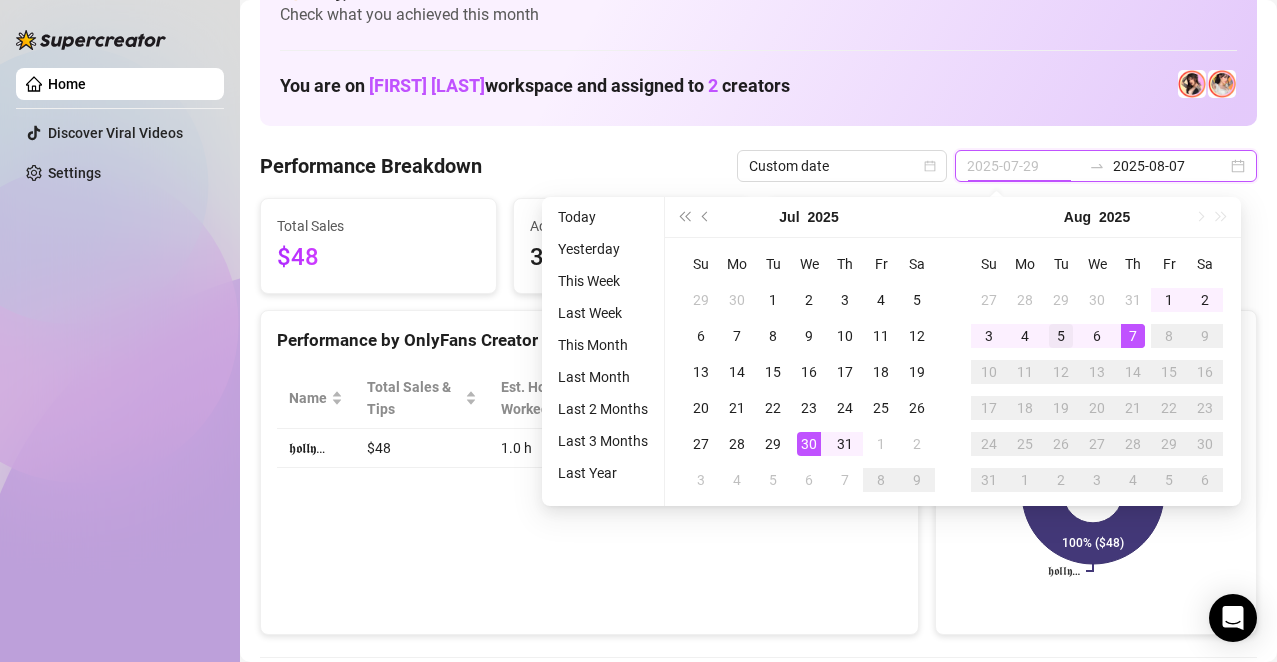 type on "2025-08-05" 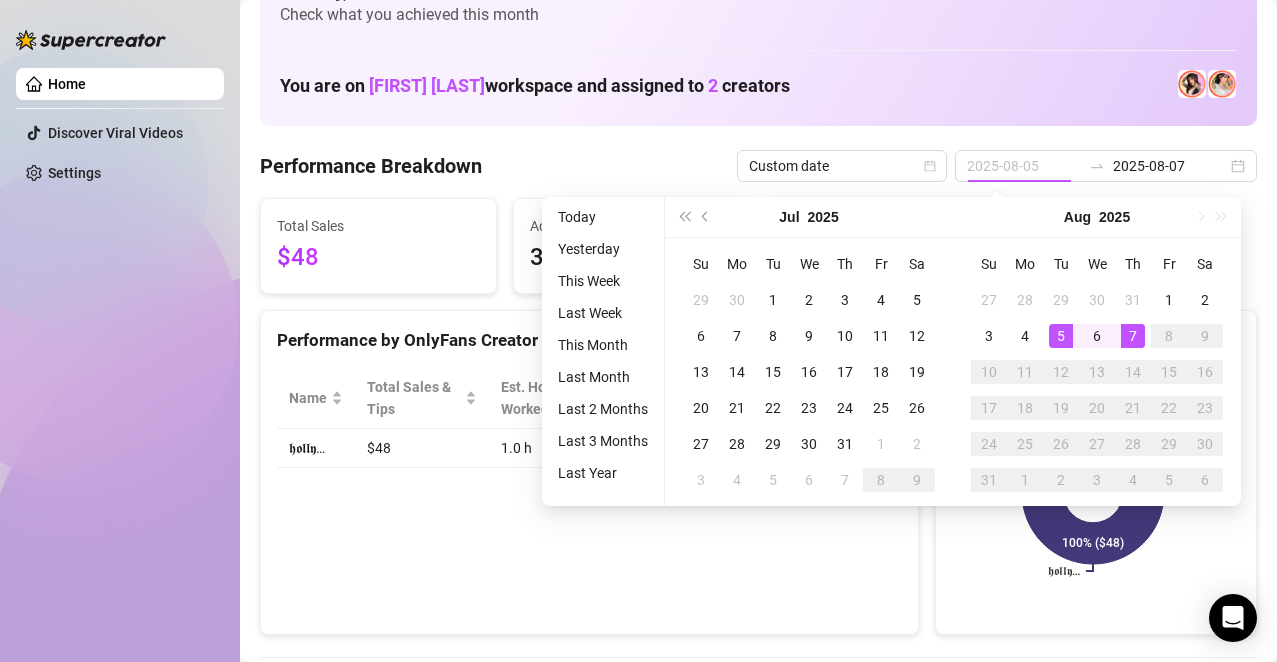 click on "5" at bounding box center (1061, 336) 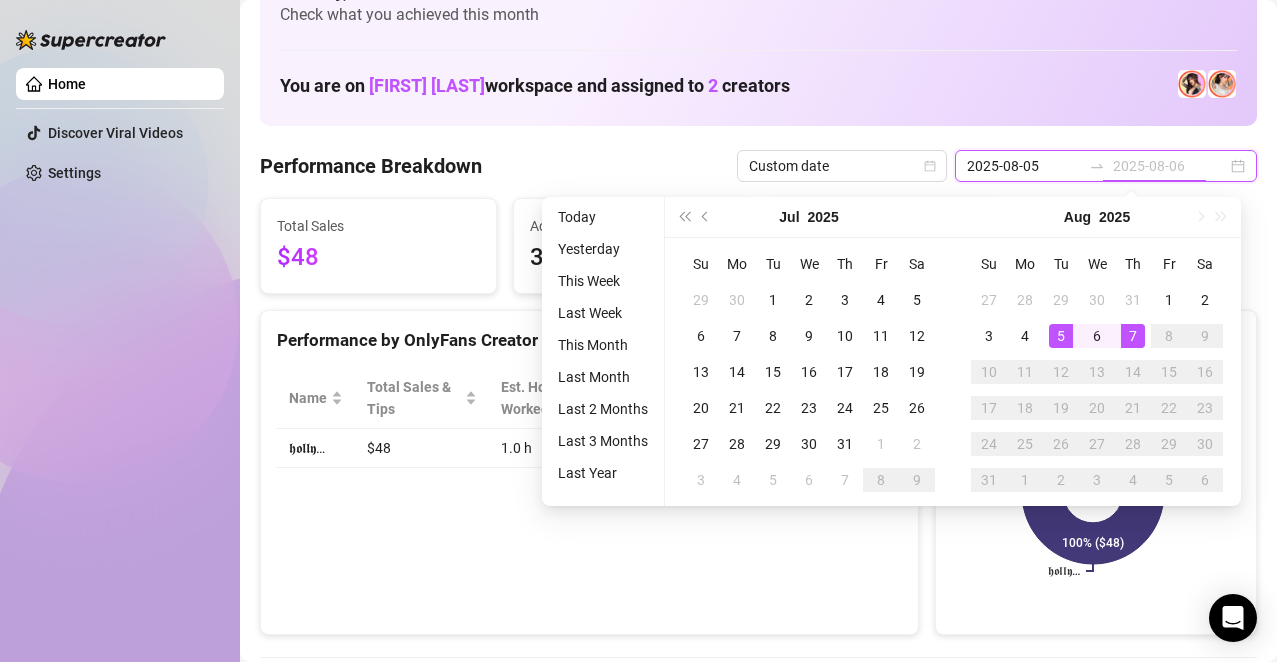type on "2025-08-07" 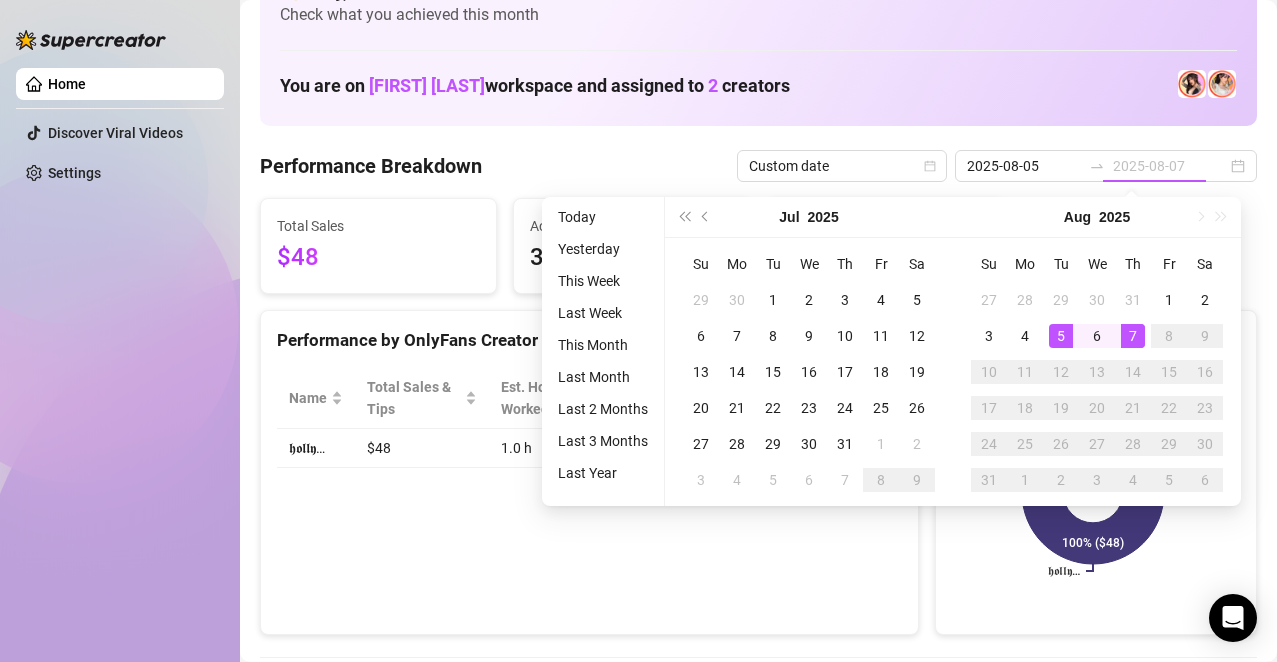 click on "7" at bounding box center (1133, 336) 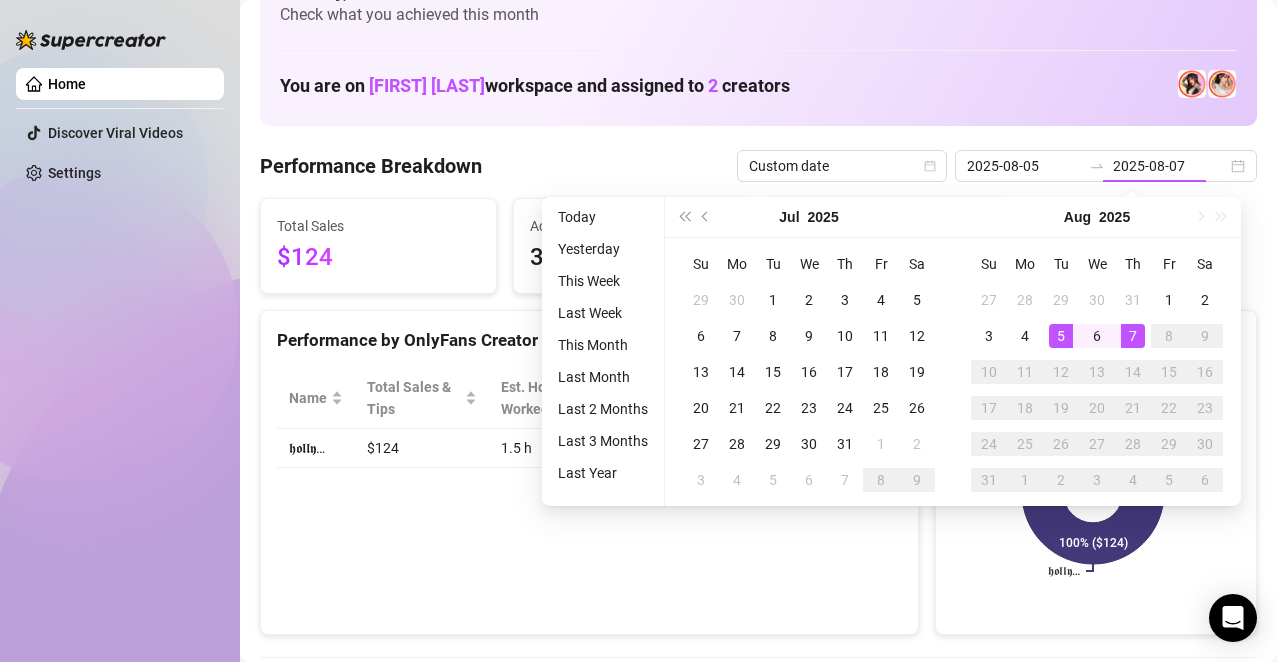 type on "2025-08-05" 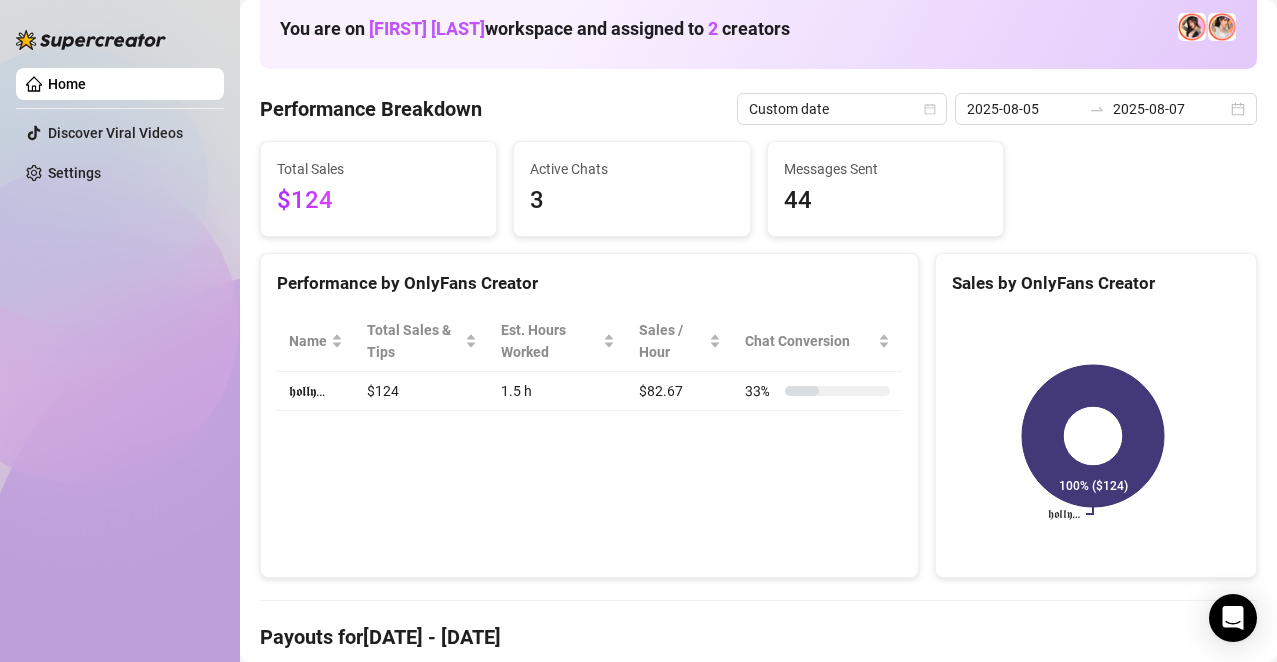 scroll, scrollTop: 114, scrollLeft: 0, axis: vertical 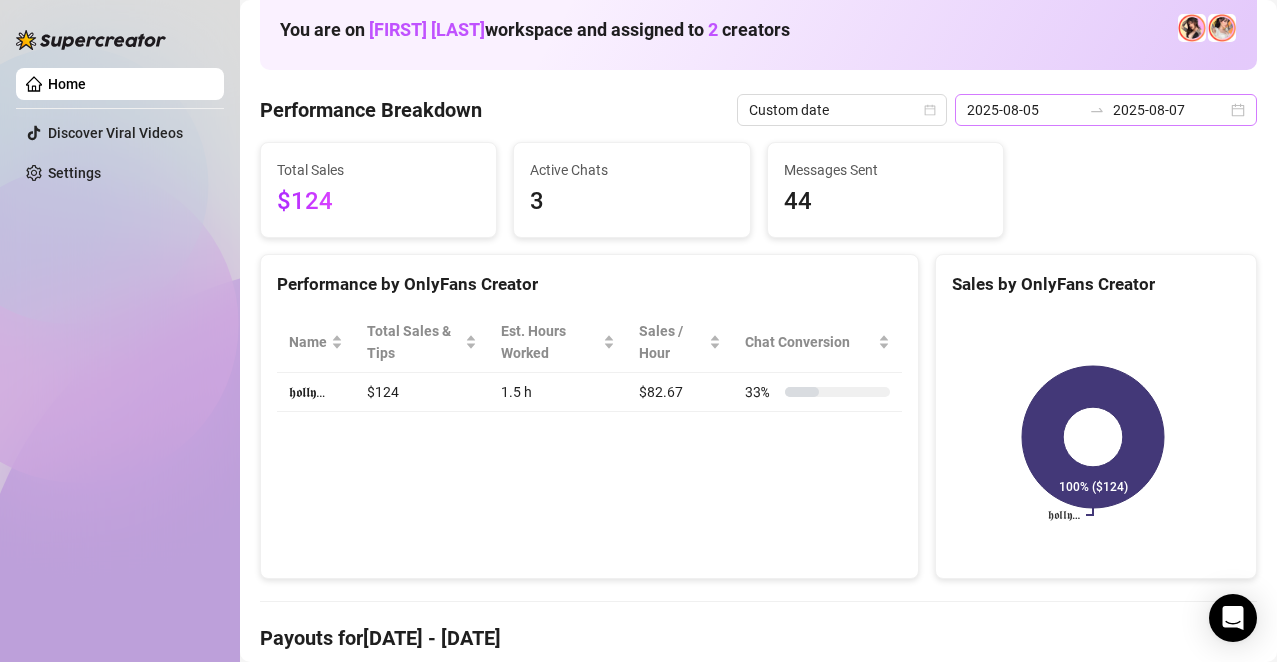click on "[DATE] [DATE]" at bounding box center [1106, 110] 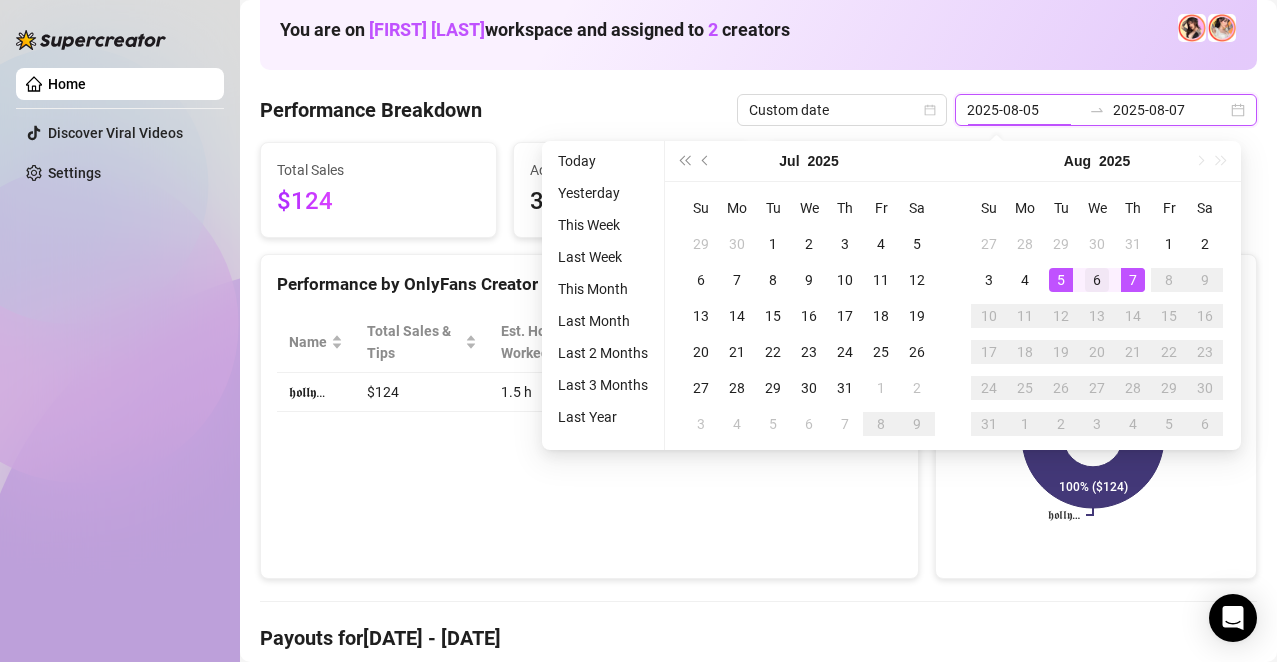 type on "2025-08-06" 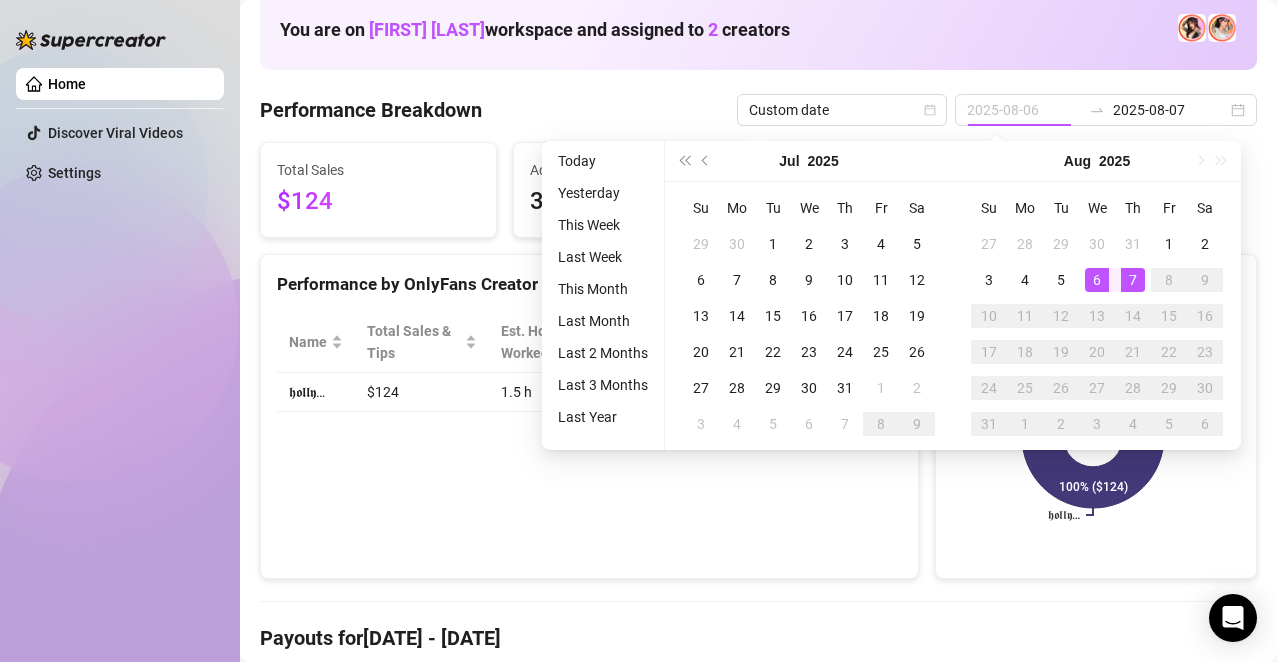 click on "6" at bounding box center [1097, 280] 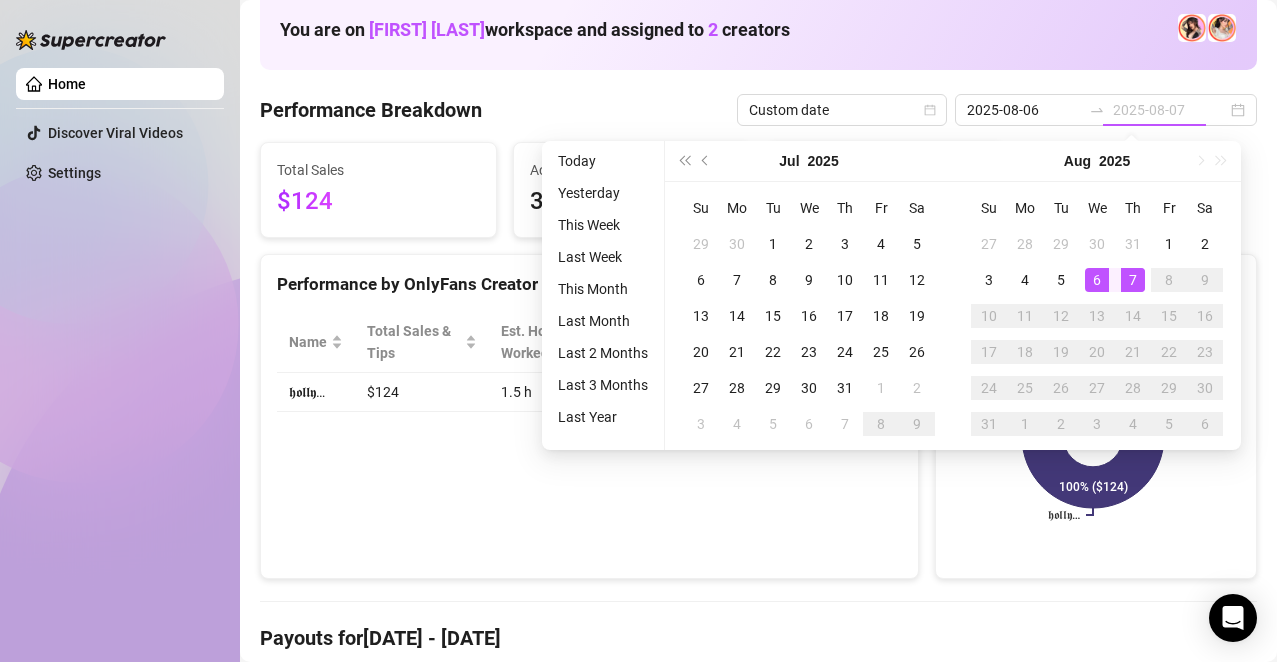 click on "7" at bounding box center (1133, 280) 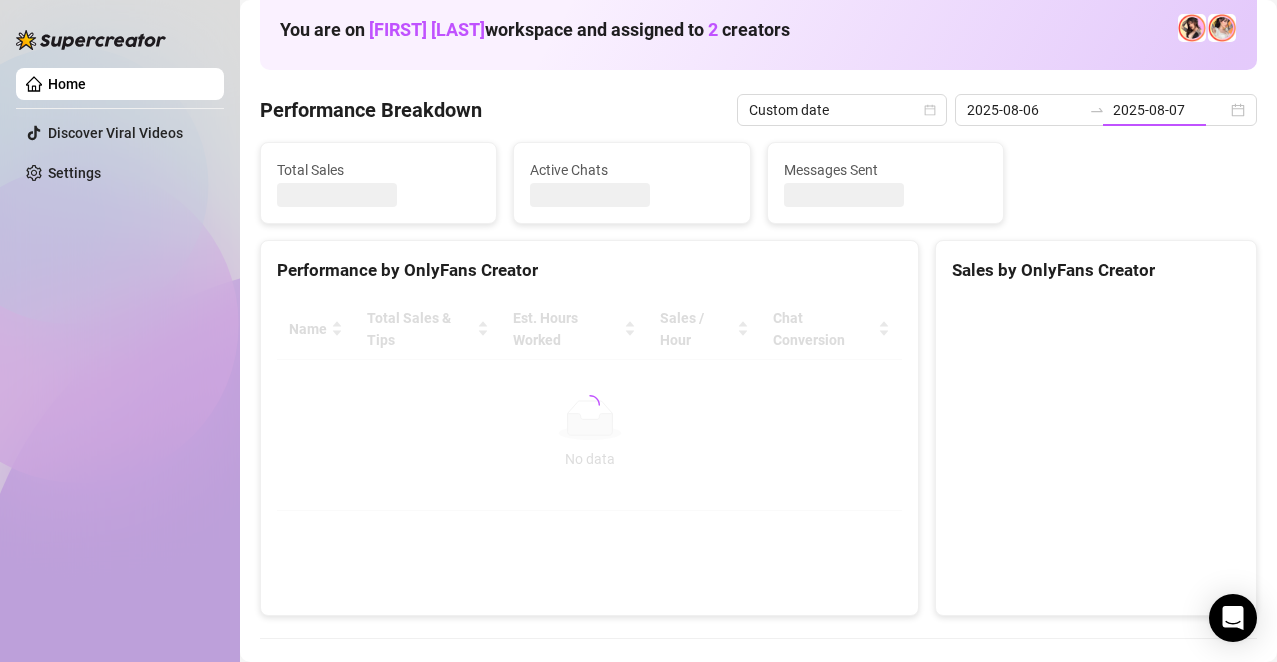 type on "2025-08-06" 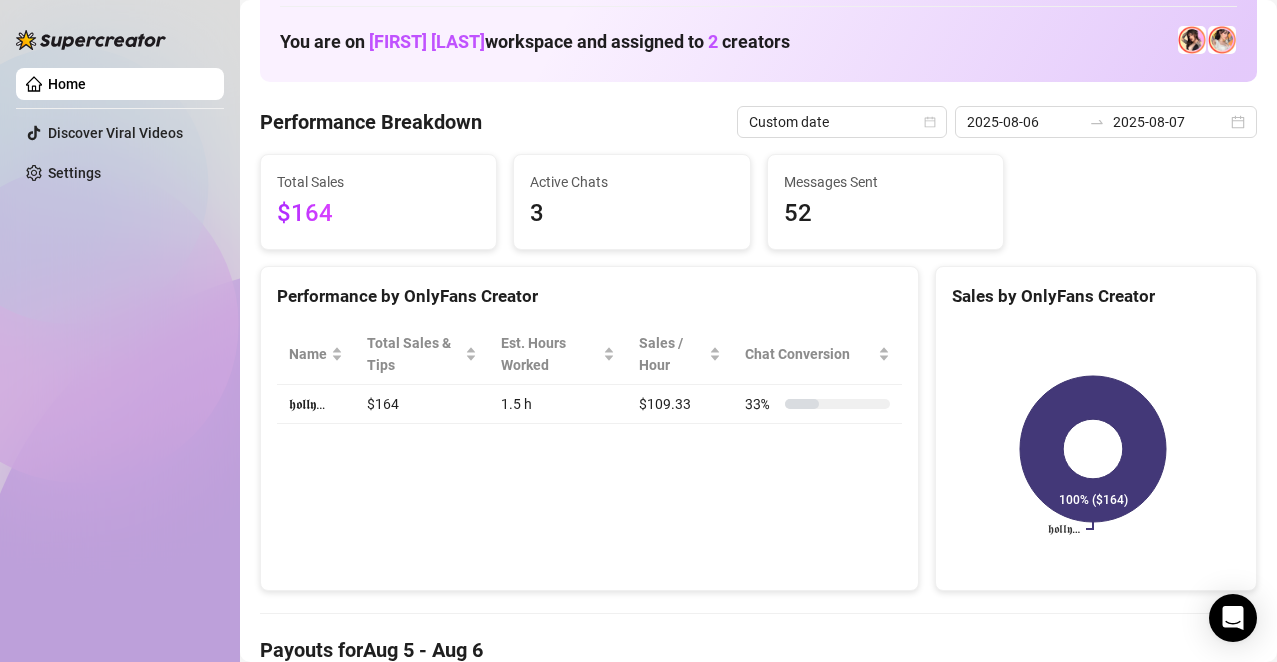 scroll, scrollTop: 98, scrollLeft: 0, axis: vertical 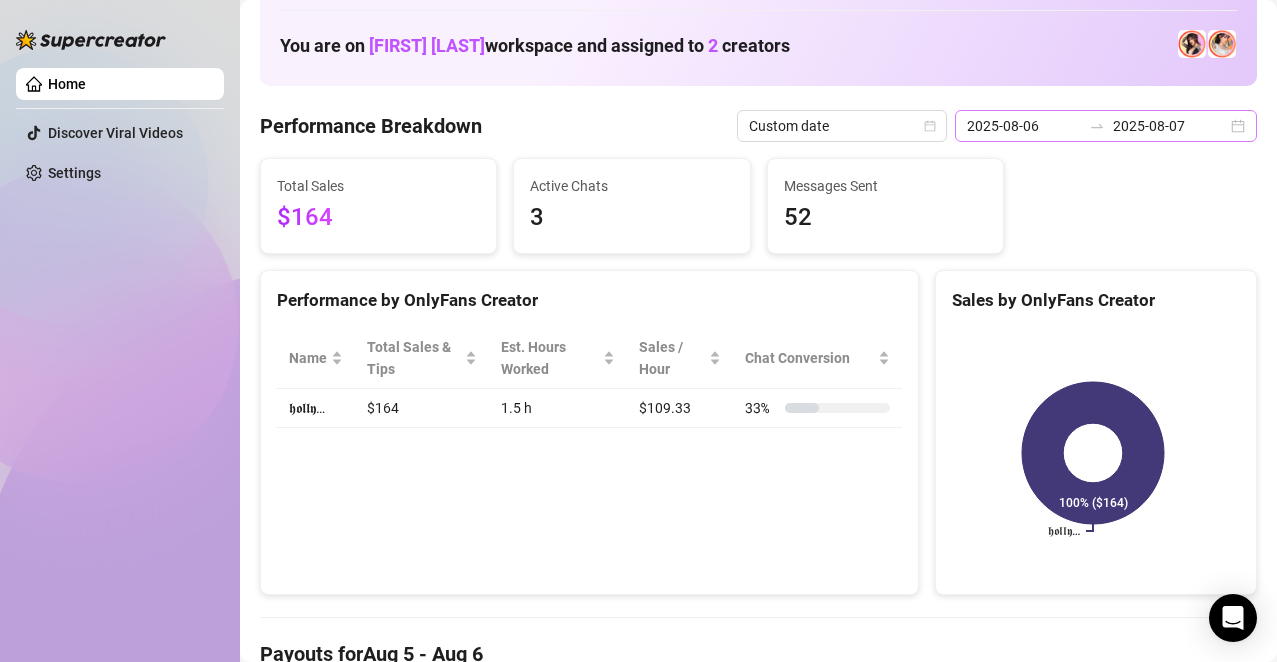 click on "2025-08-06 2025-08-07" at bounding box center [1106, 126] 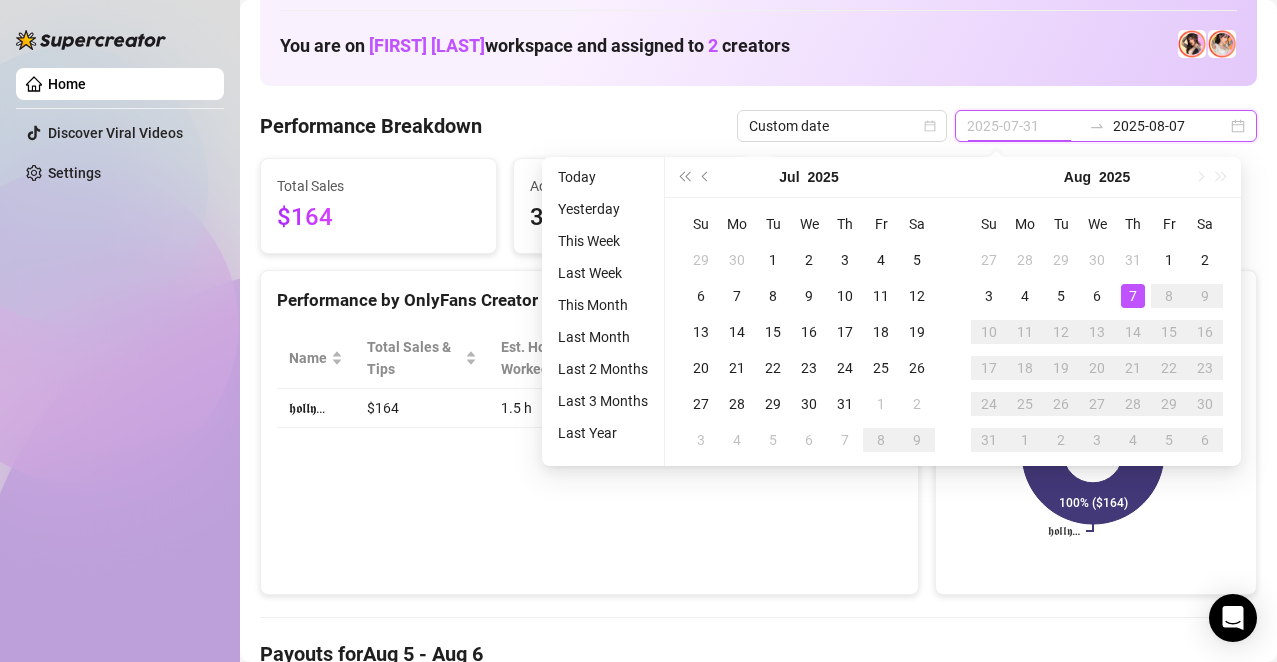 type on "2025-08-07" 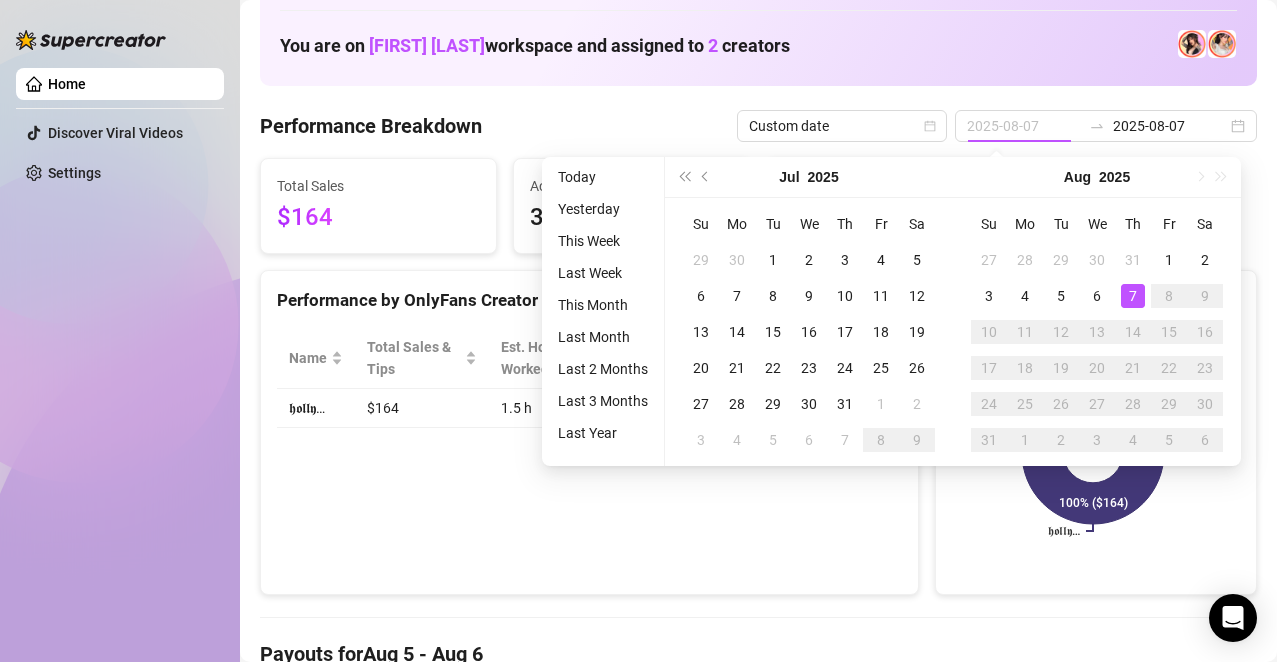 click on "7" at bounding box center (1133, 296) 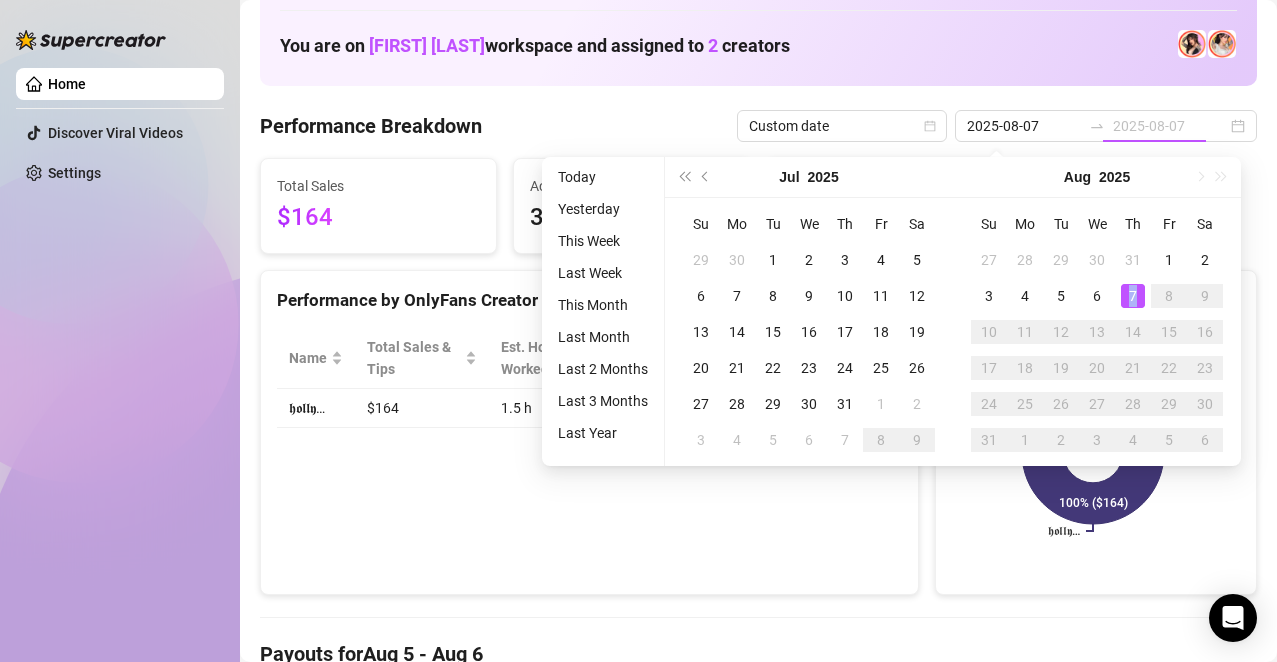 click on "7" at bounding box center (1133, 296) 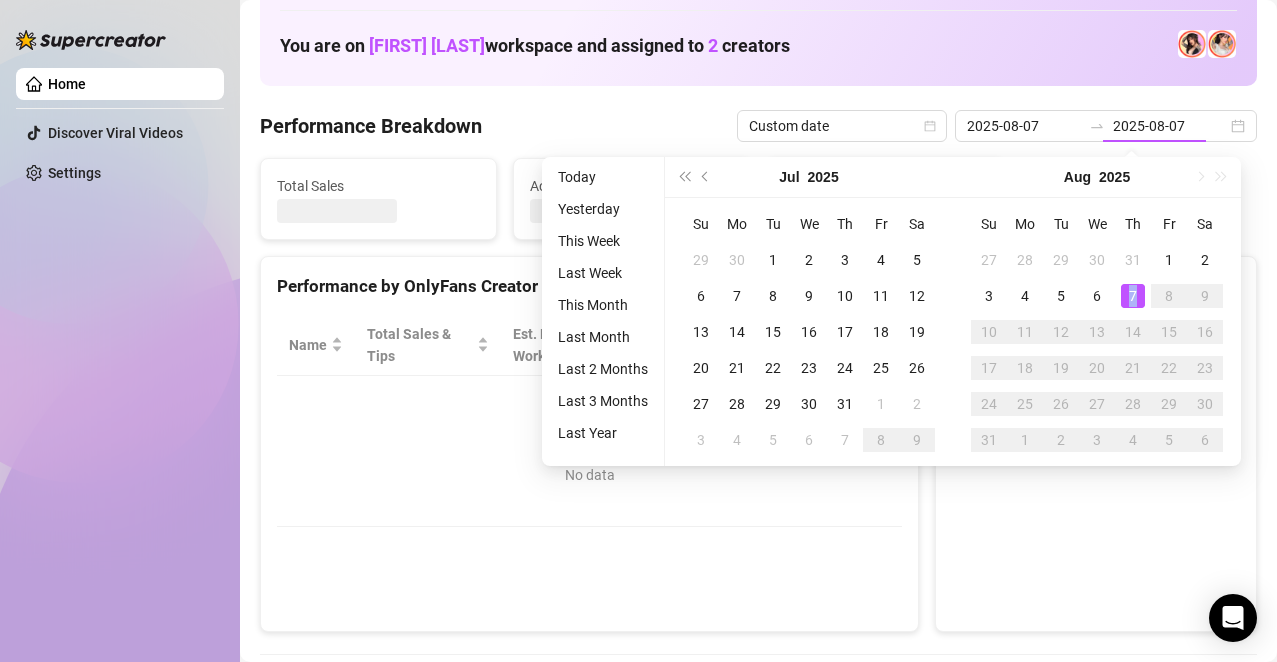 type on "2025-08-07" 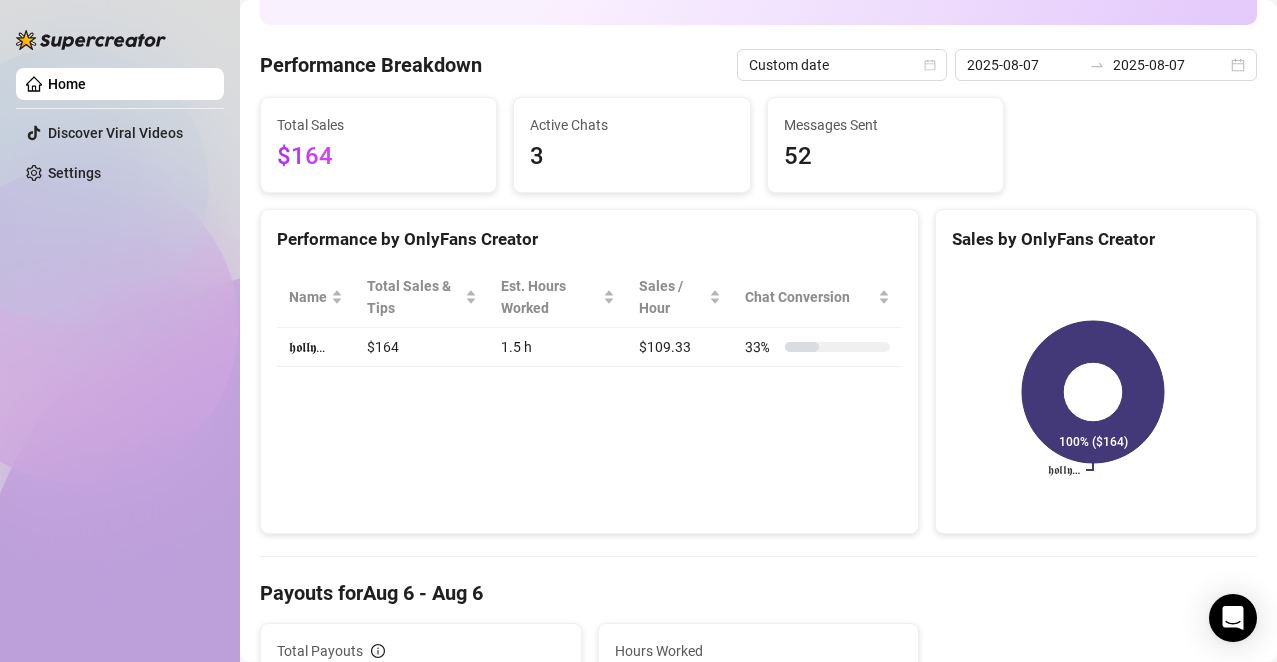 scroll, scrollTop: 157, scrollLeft: 0, axis: vertical 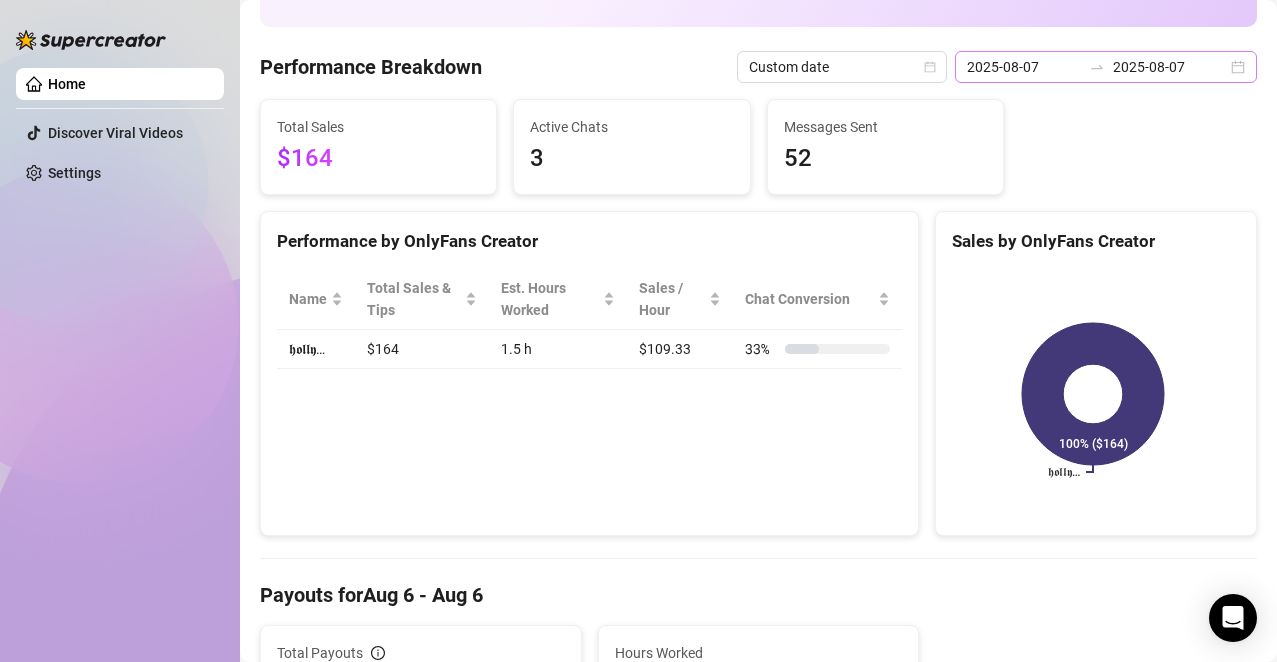 click on "[DATE] [DATE]" at bounding box center [1106, 67] 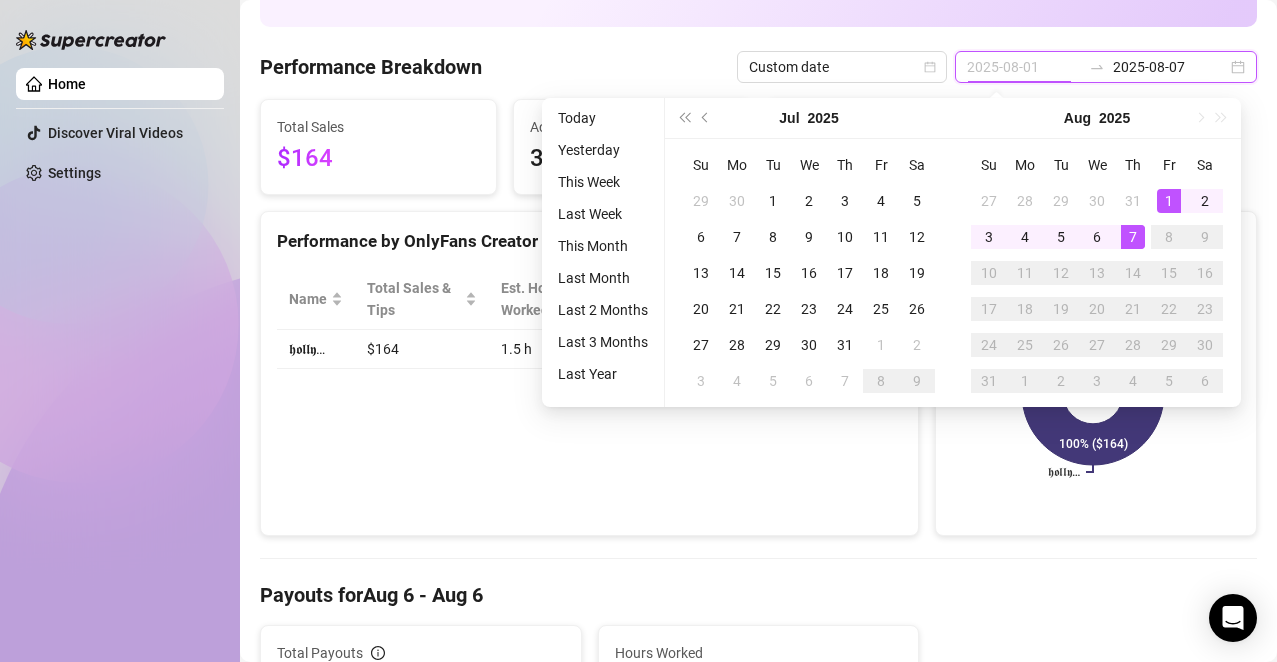 type on "2025-08-07" 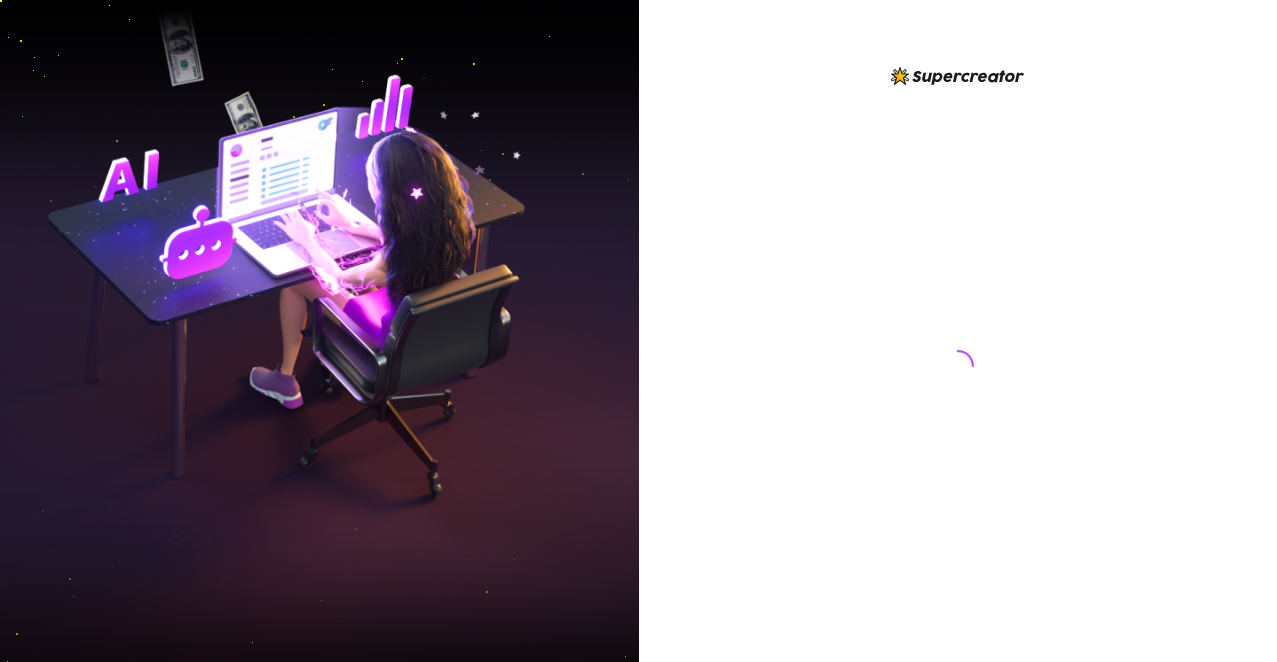 scroll, scrollTop: 0, scrollLeft: 0, axis: both 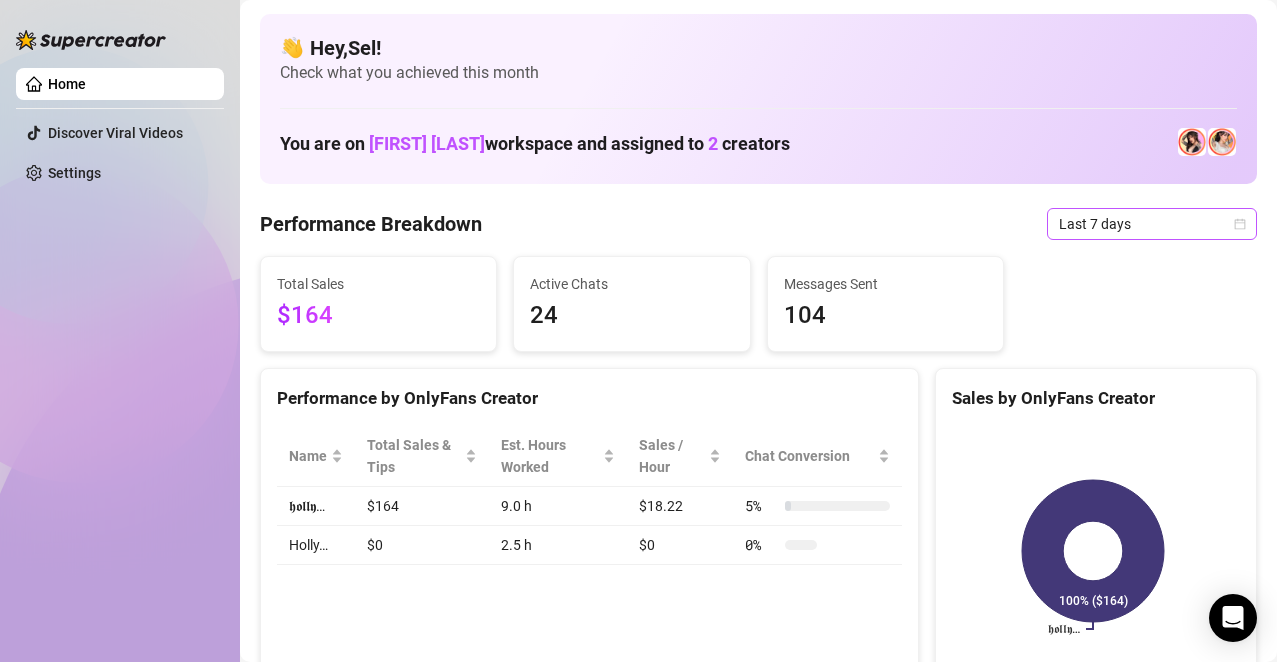 click 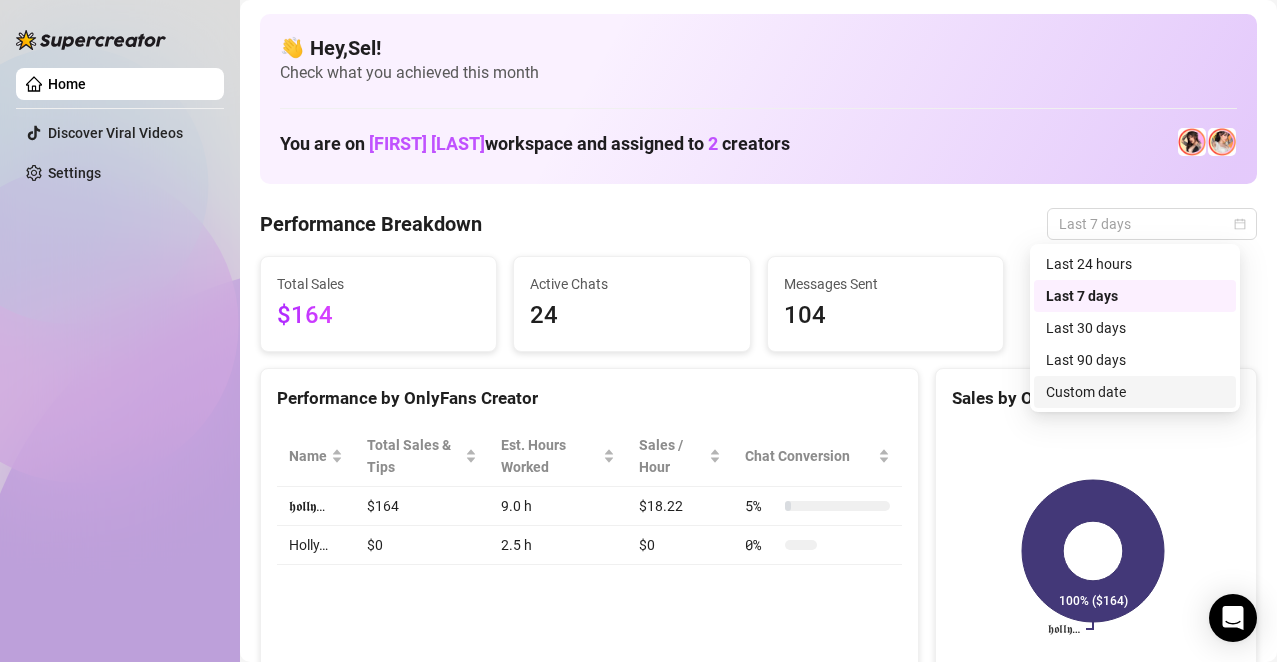 click on "Custom date" at bounding box center [1135, 392] 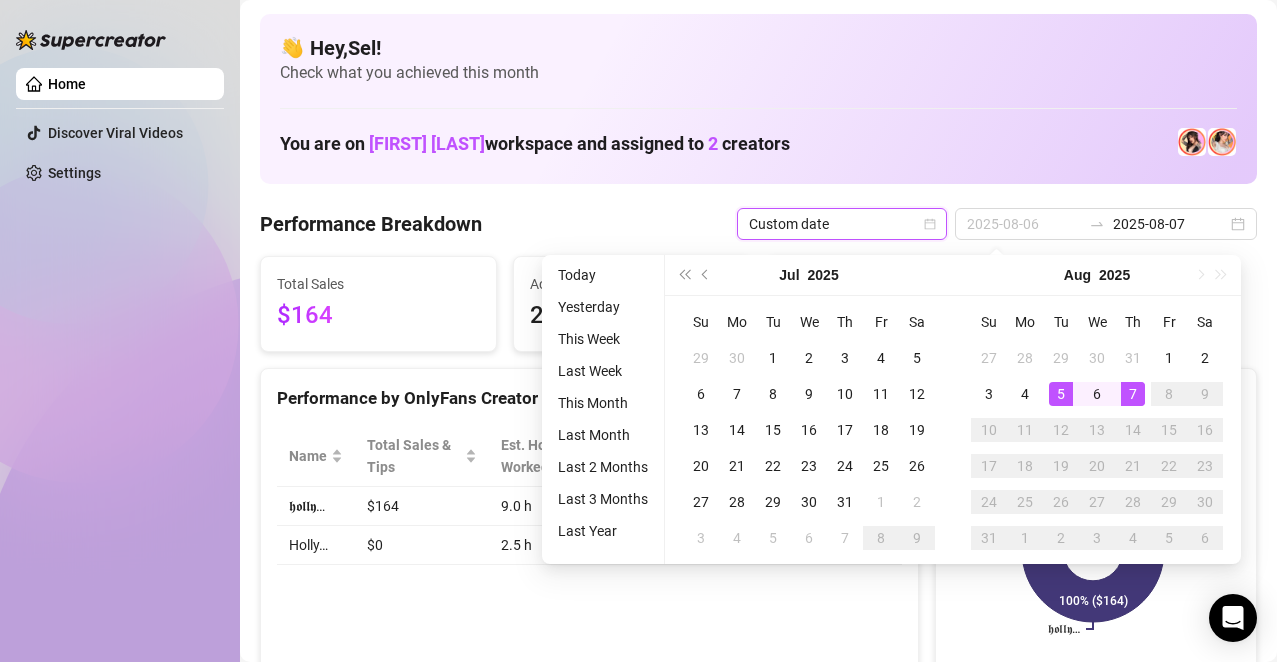 type on "2025-08-07" 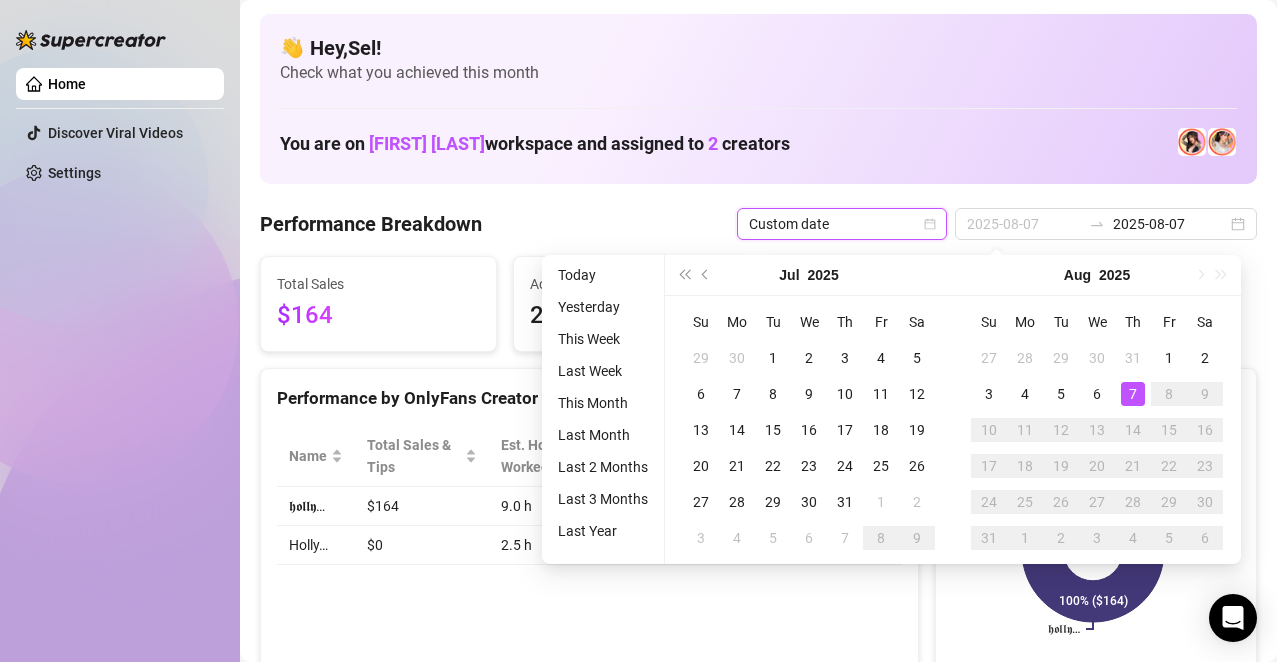 click on "7" at bounding box center [1133, 394] 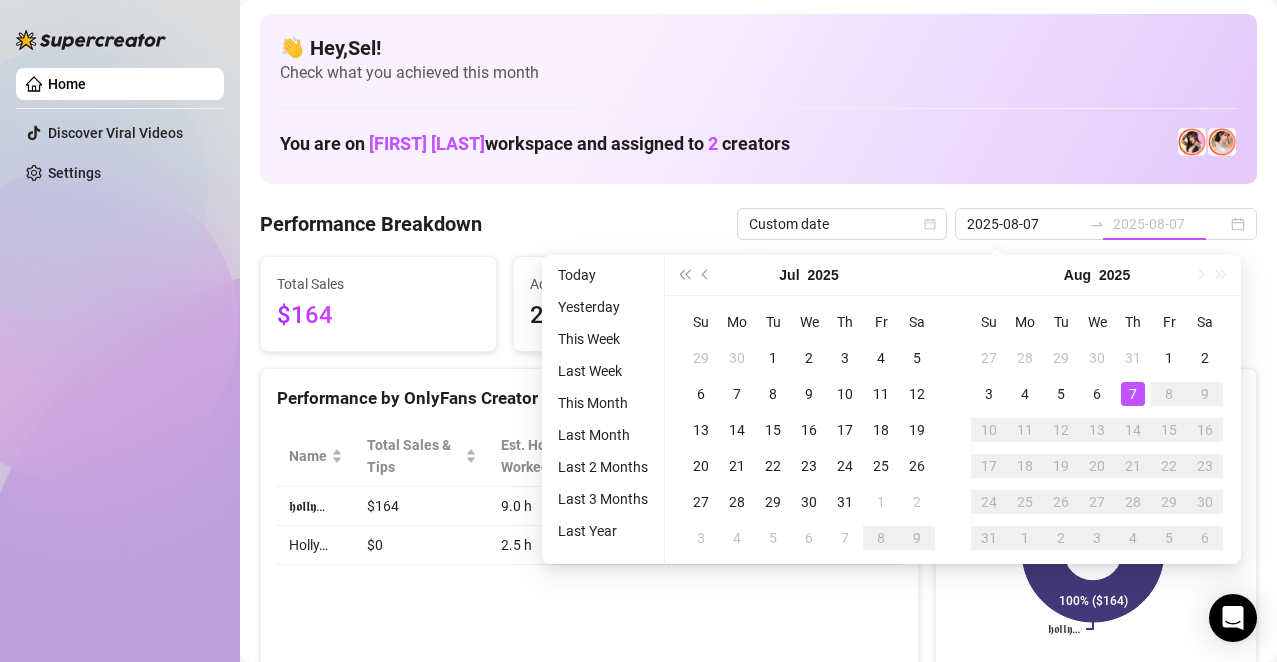 click on "7" at bounding box center (1133, 394) 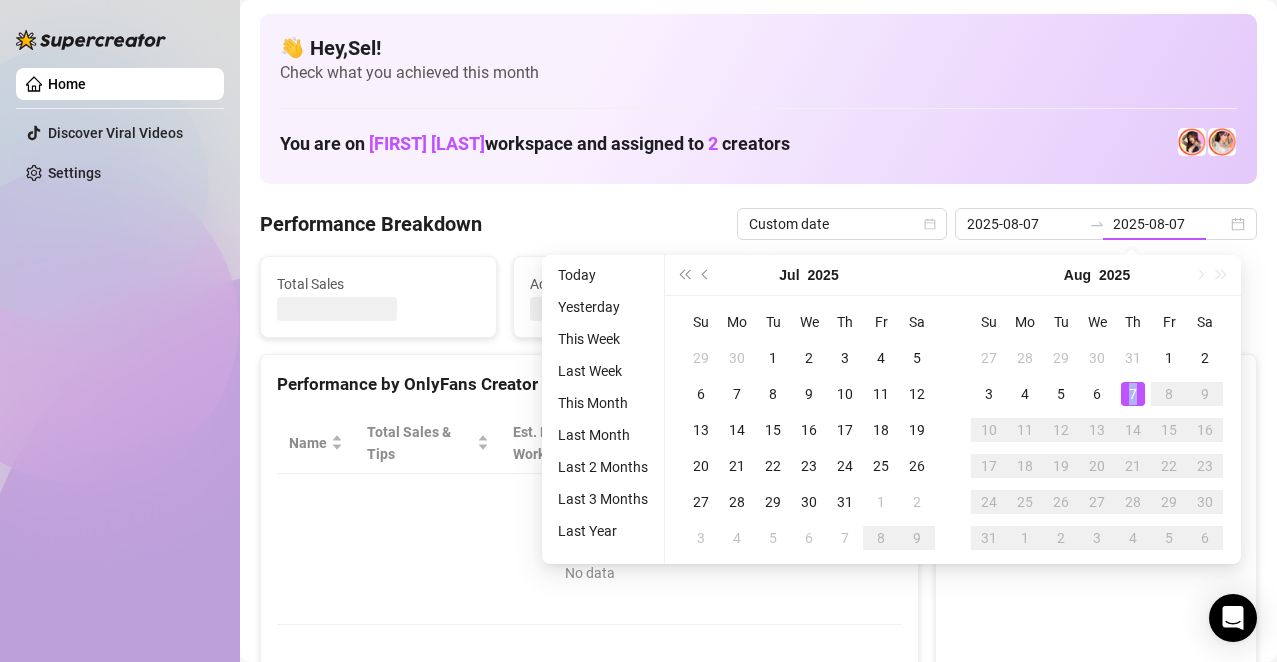 type on "2025-08-07" 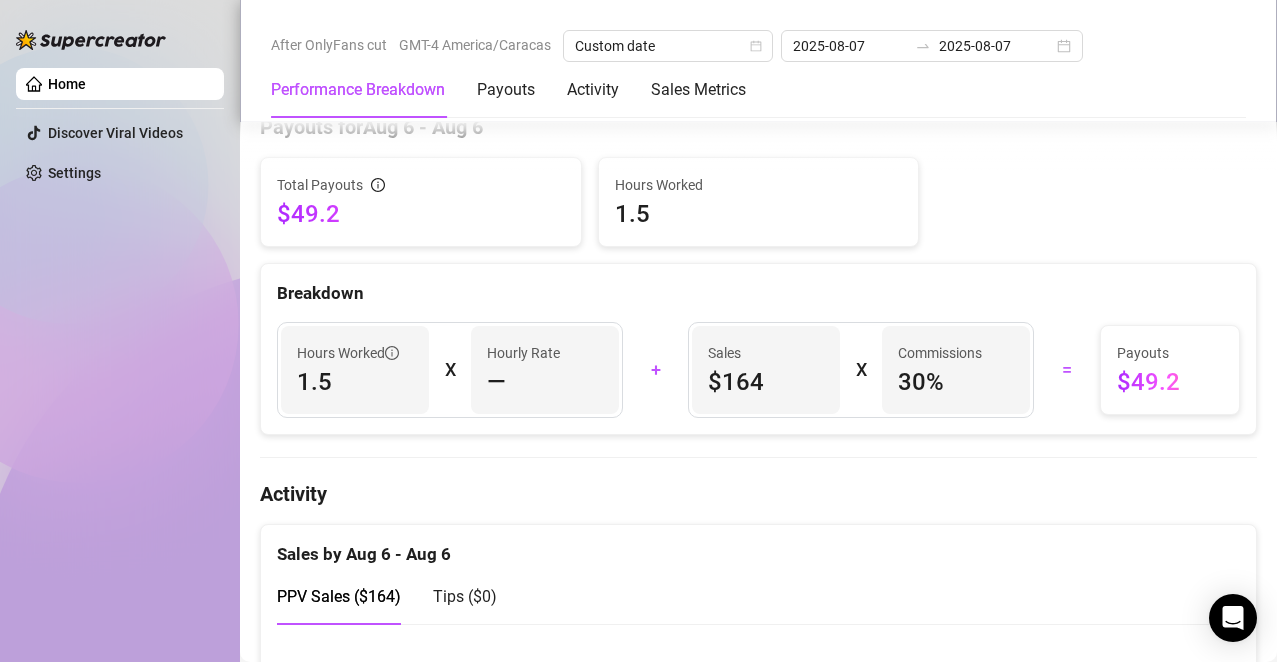 scroll, scrollTop: 626, scrollLeft: 0, axis: vertical 